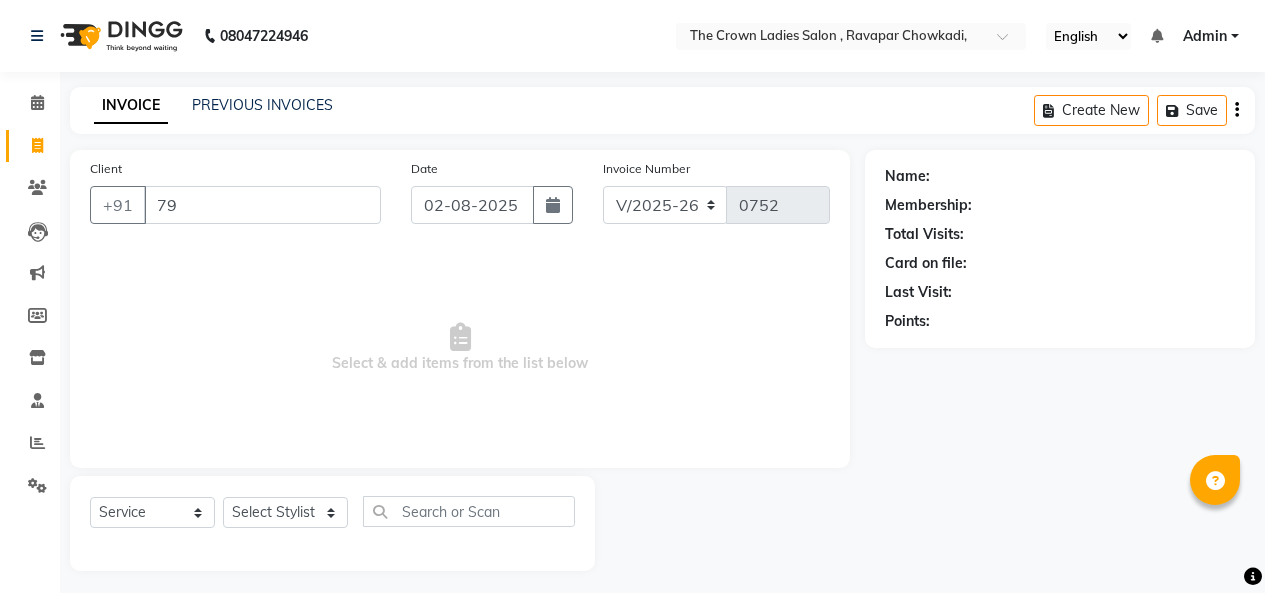 select on "7627" 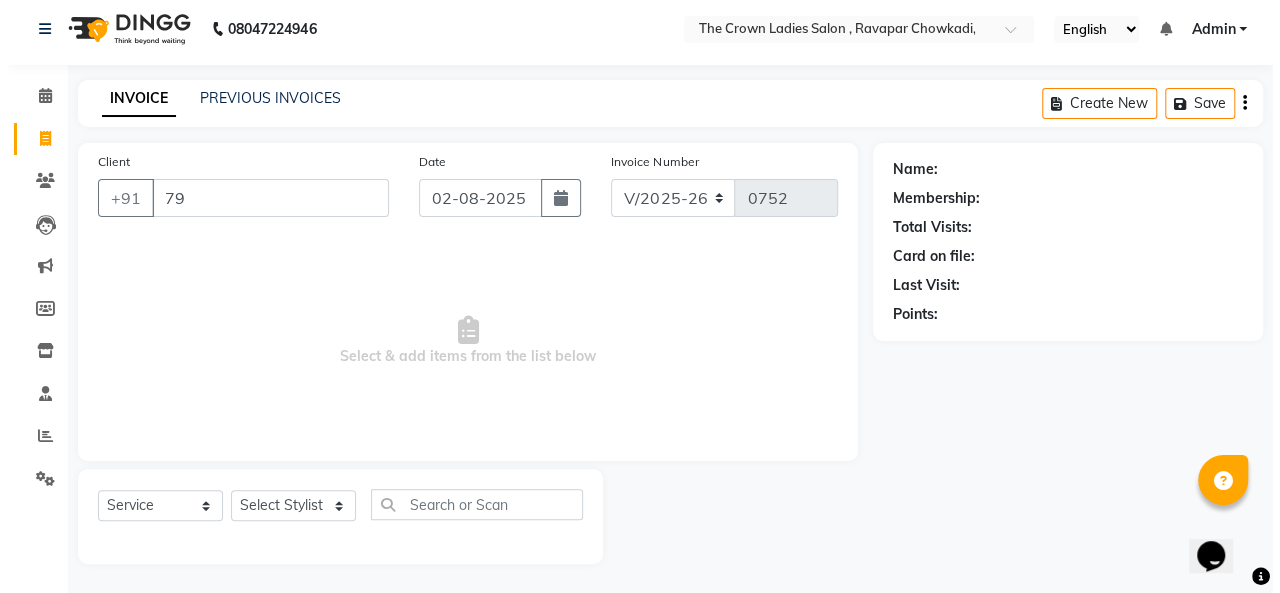 scroll, scrollTop: 0, scrollLeft: 0, axis: both 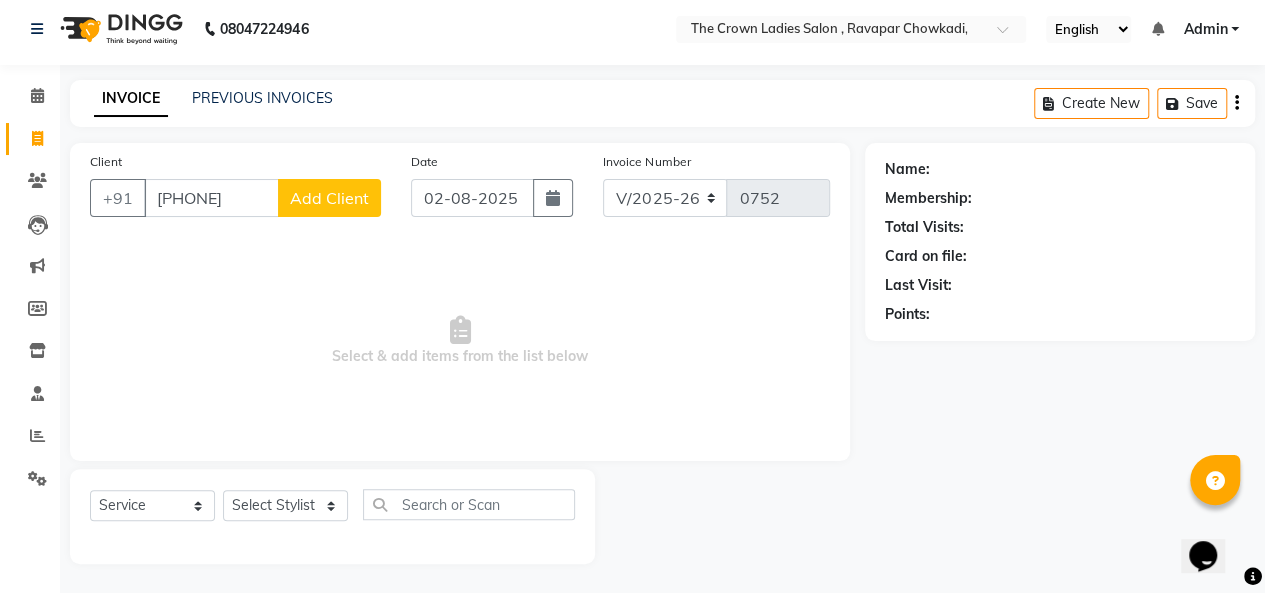 type on "[PHONE]" 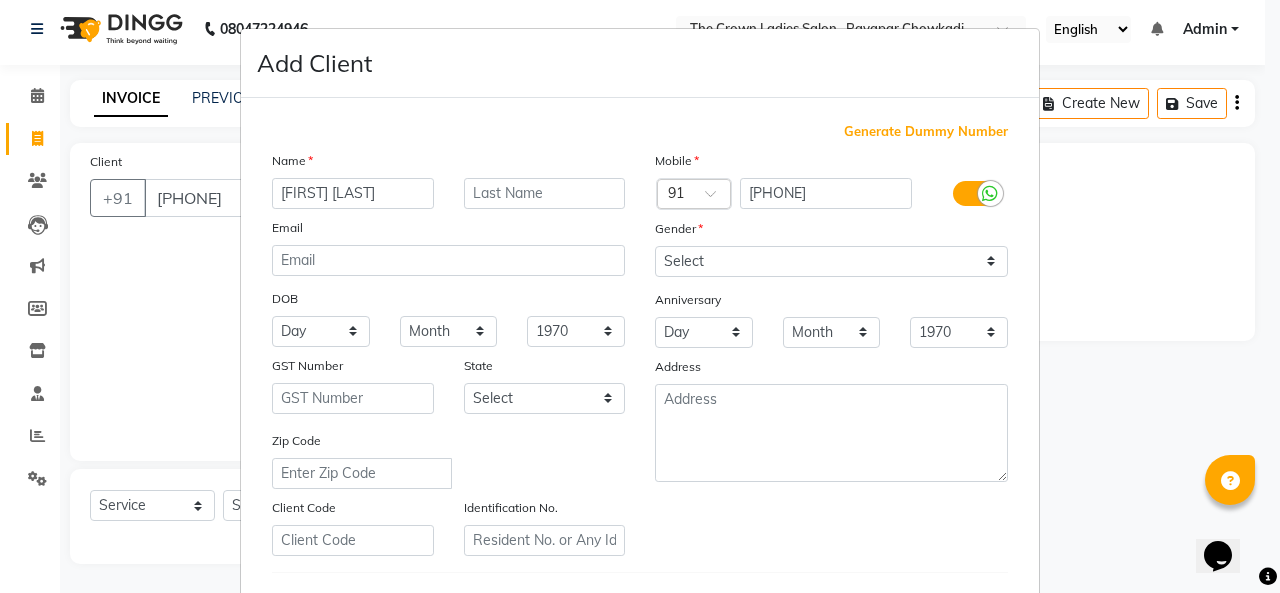 type on "[FIRST] [LAST]" 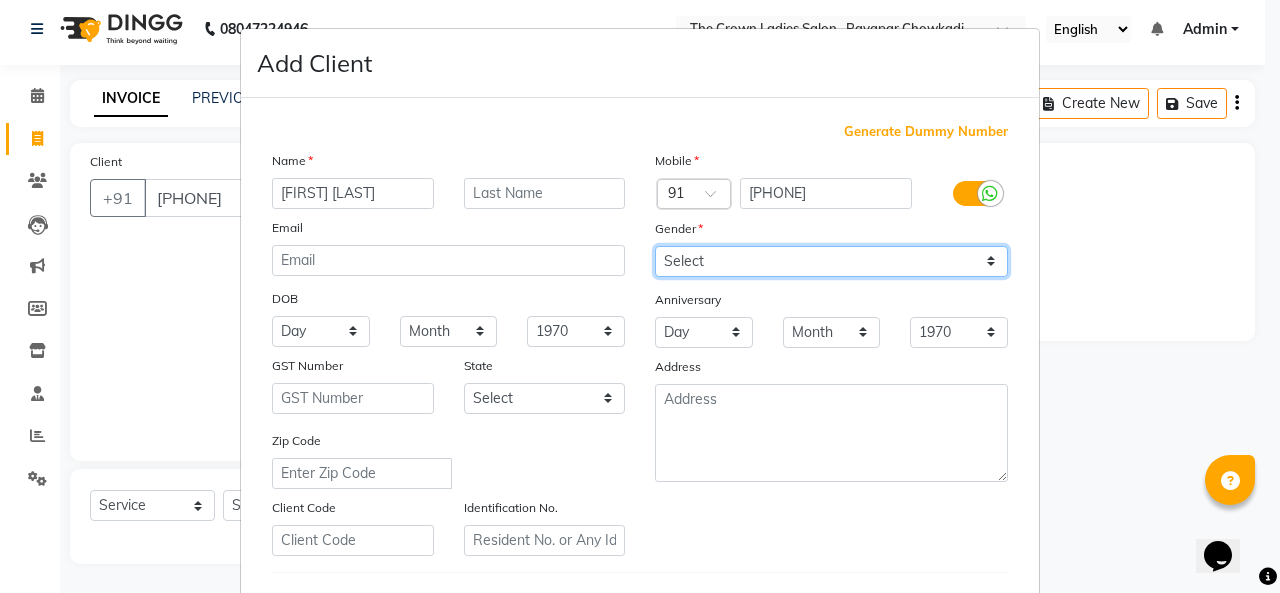 click on "Select Male Female Other Prefer Not To Say" at bounding box center (831, 261) 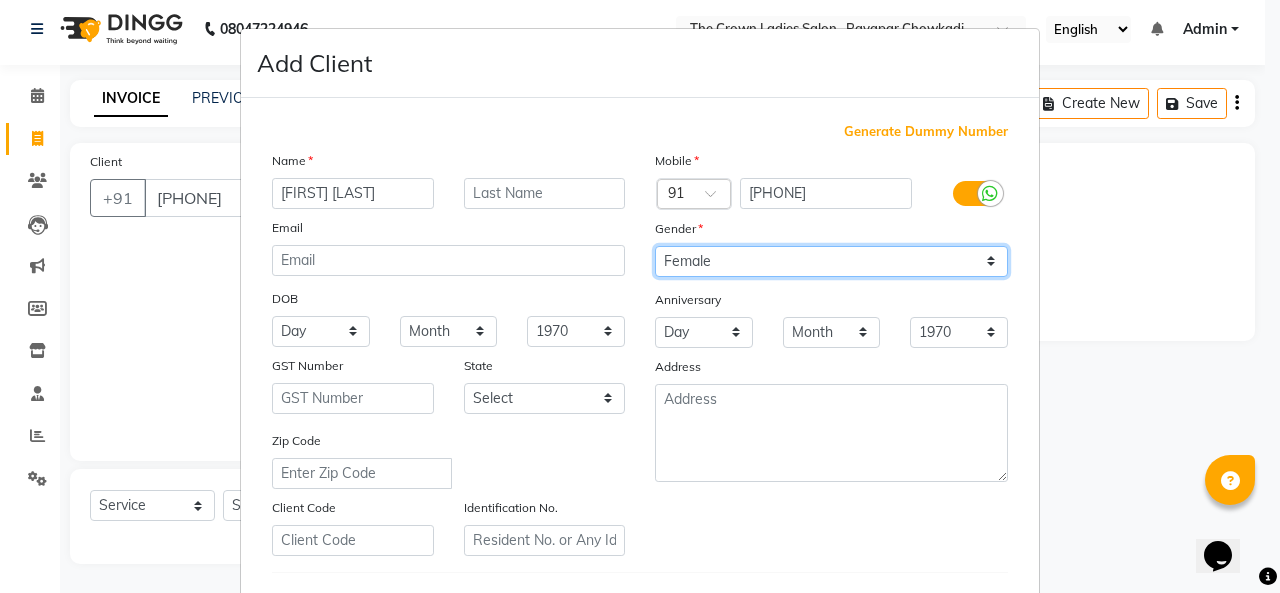click on "Select Male Female Other Prefer Not To Say" at bounding box center [831, 261] 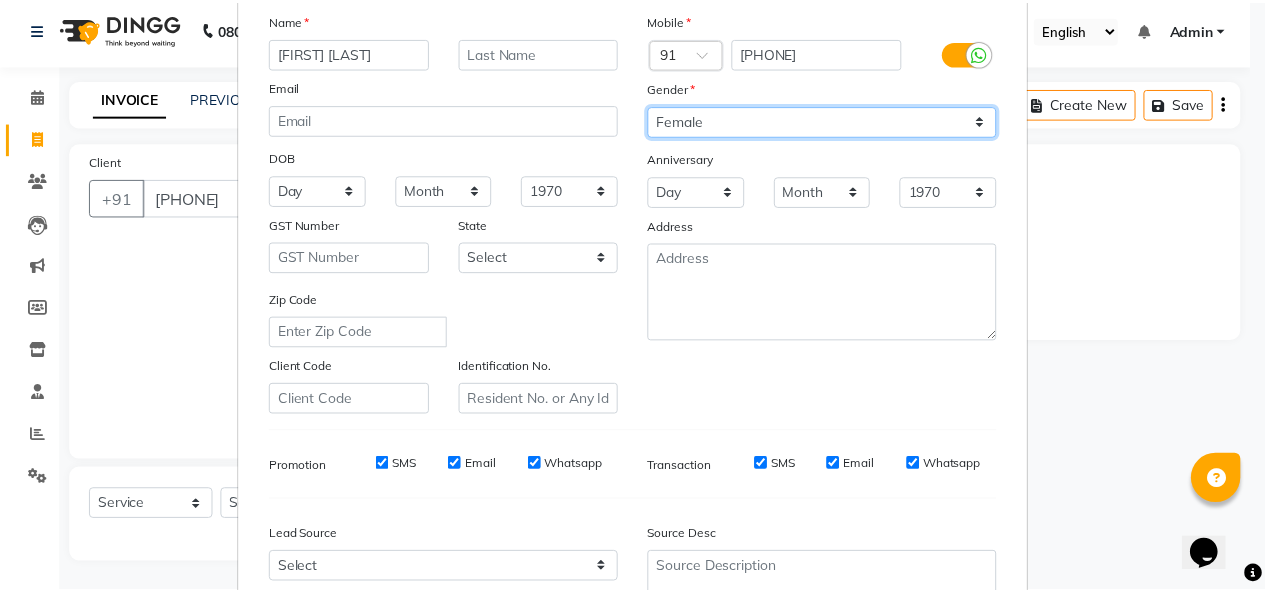 scroll, scrollTop: 326, scrollLeft: 0, axis: vertical 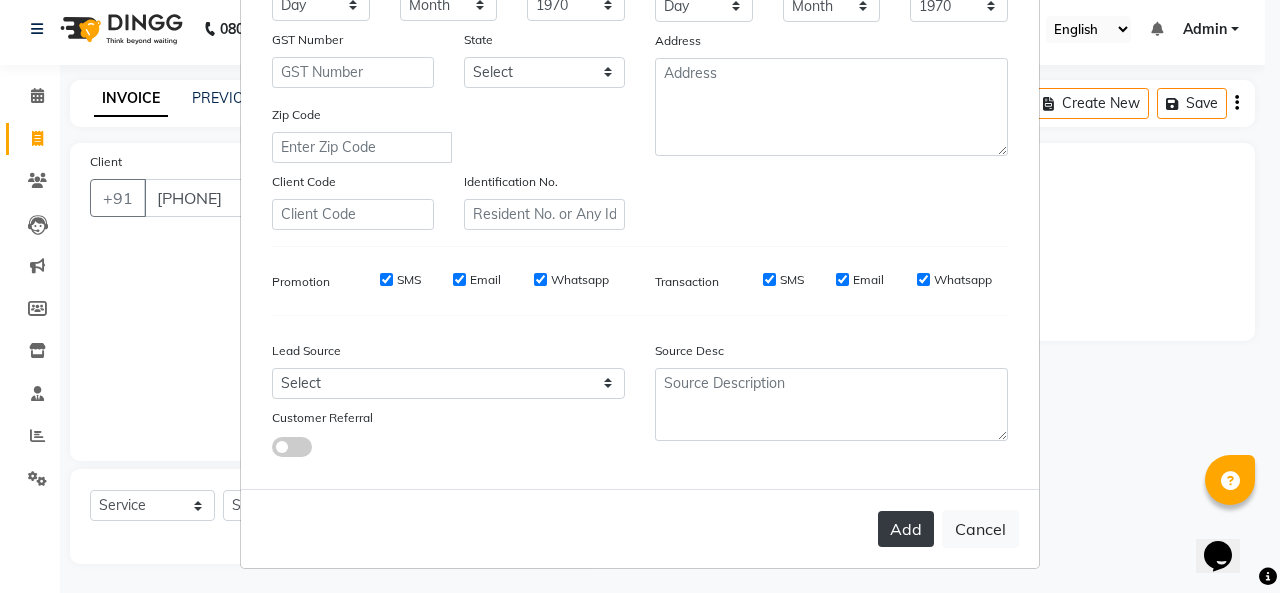 click on "Add" at bounding box center [906, 529] 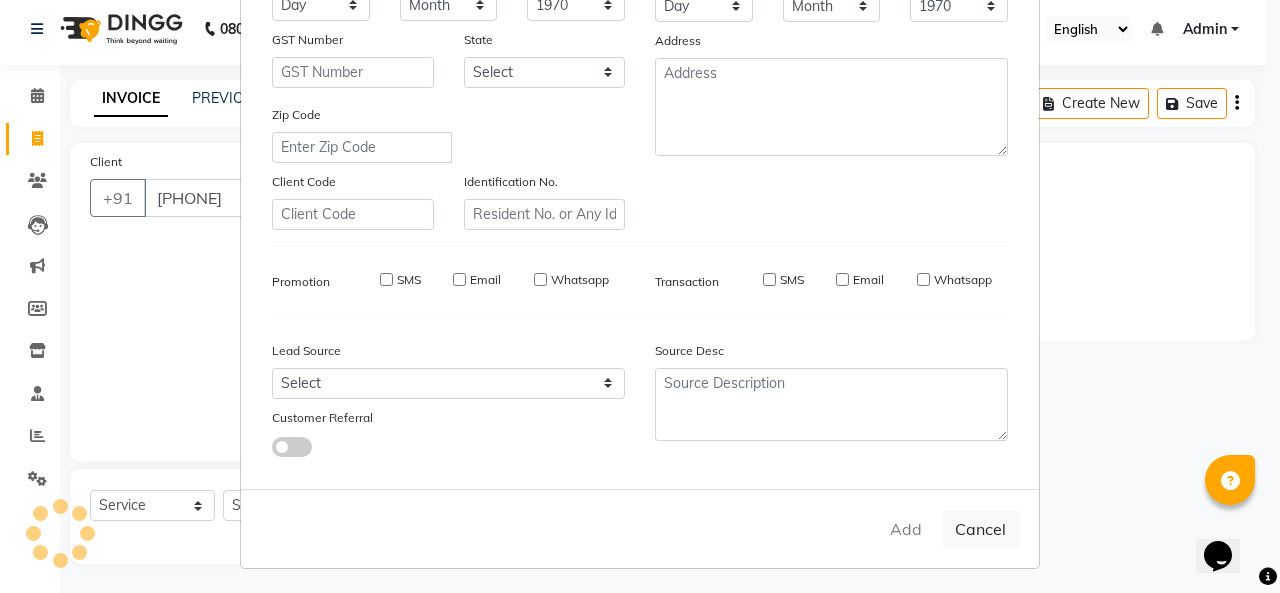 type 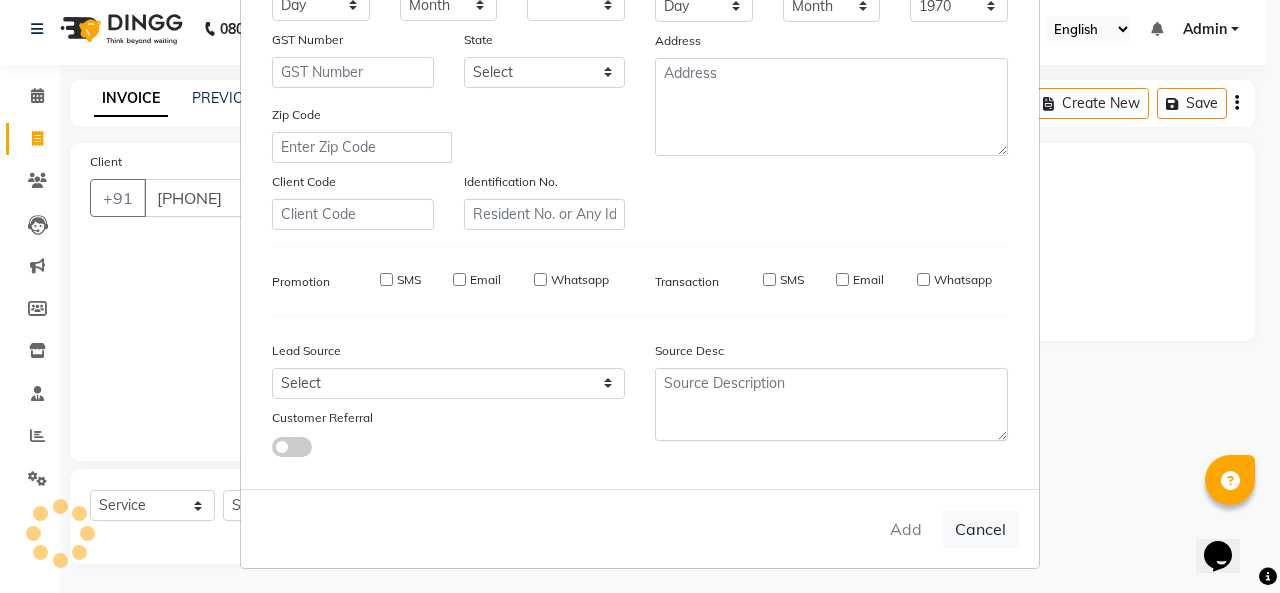 select 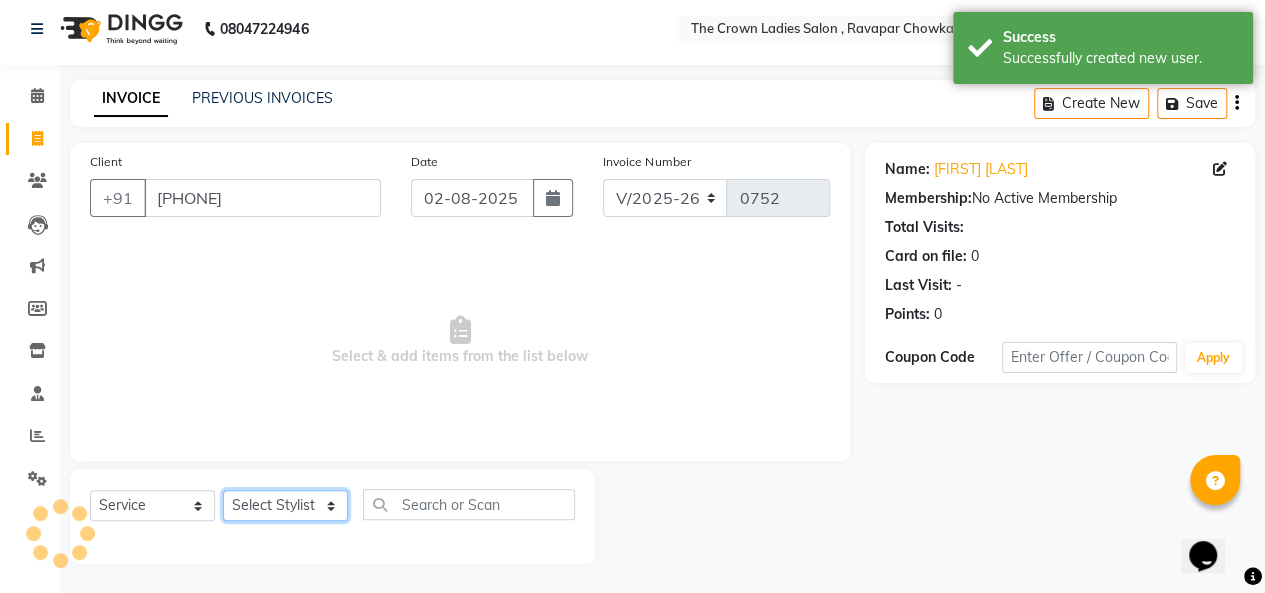 click on "Select Stylist Hemangi hemanshi khushi kundariya maya mayur nikita shubham tejas vaidehi" 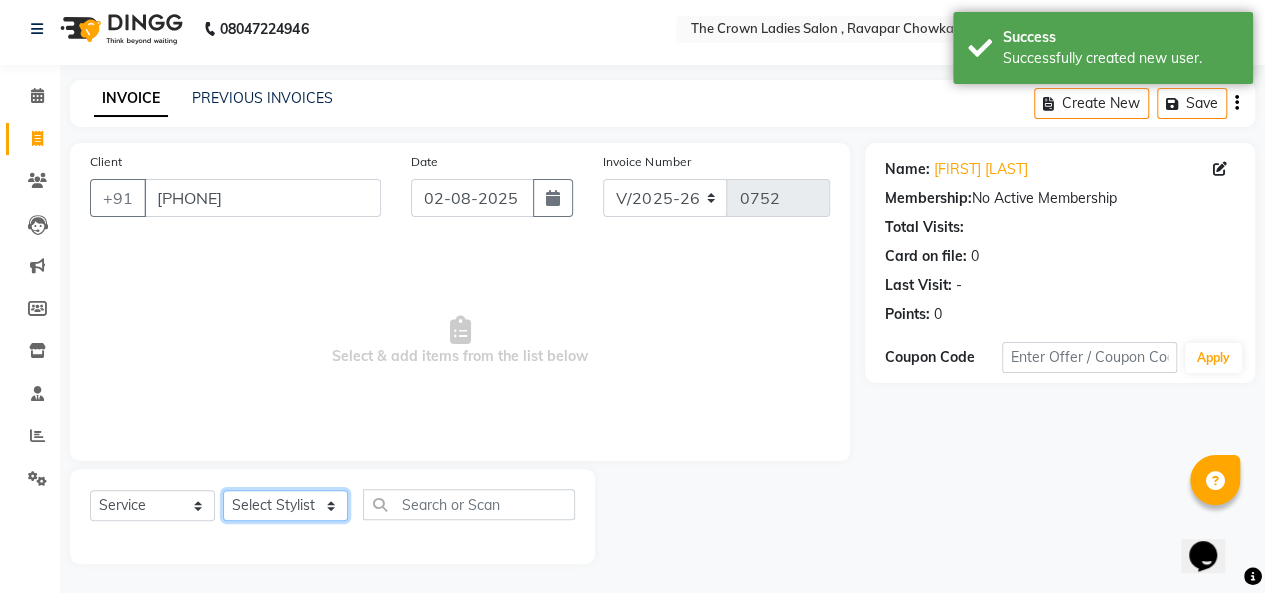 select on "73631" 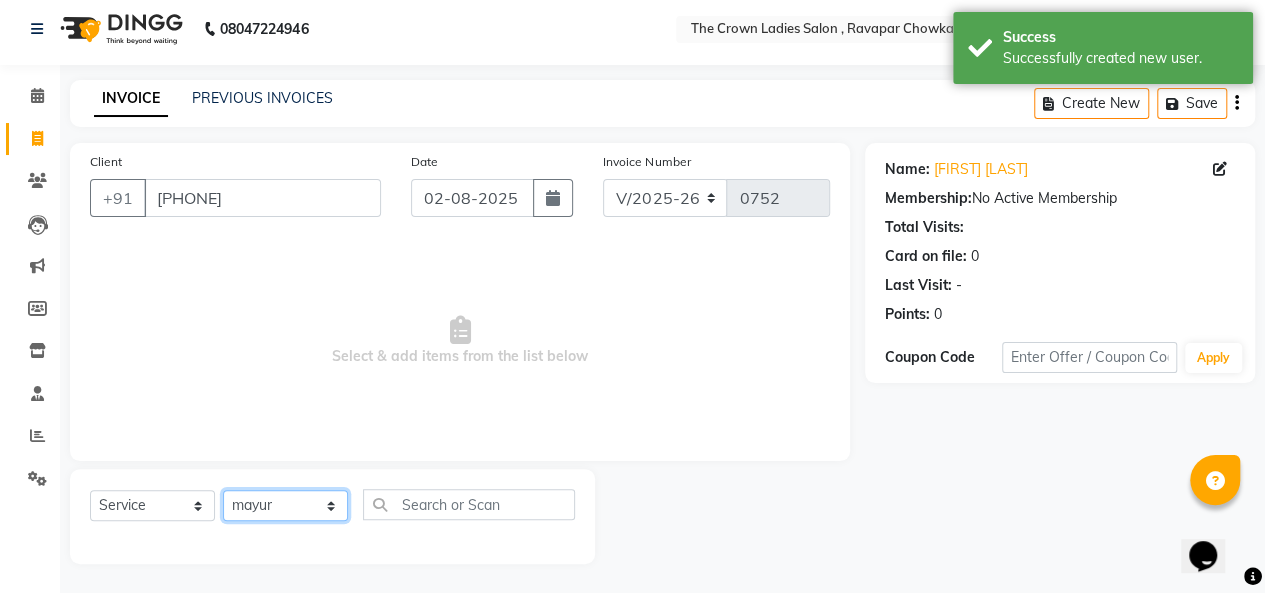 click on "Select Stylist Hemangi hemanshi khushi kundariya maya mayur nikita shubham tejas vaidehi" 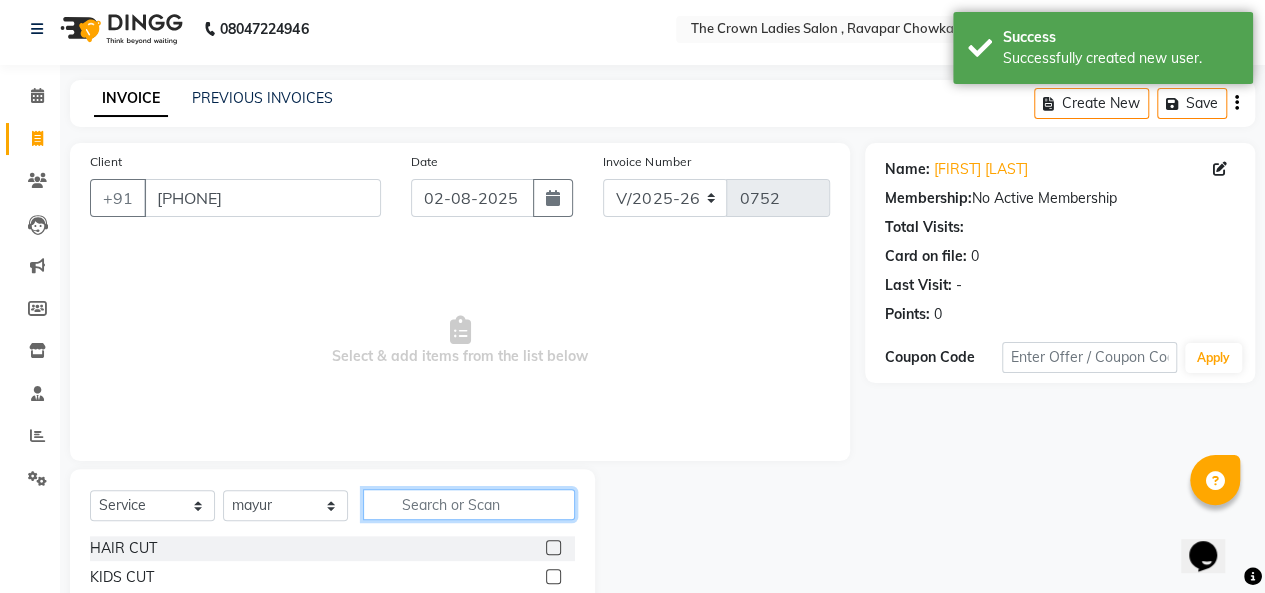 click 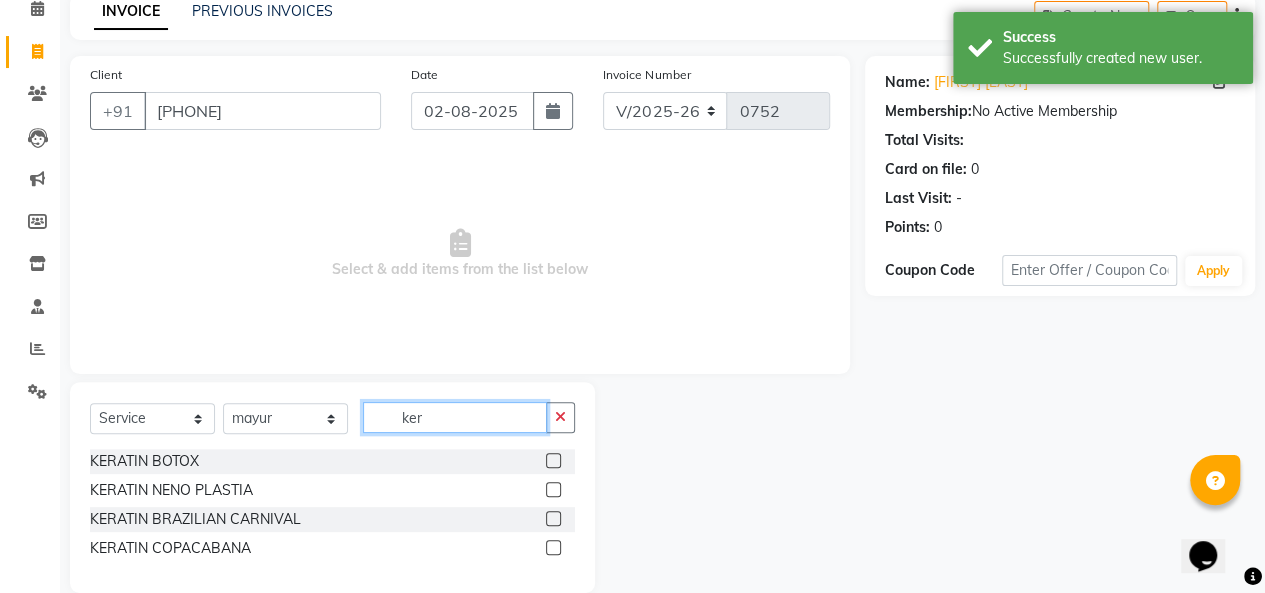 scroll, scrollTop: 116, scrollLeft: 0, axis: vertical 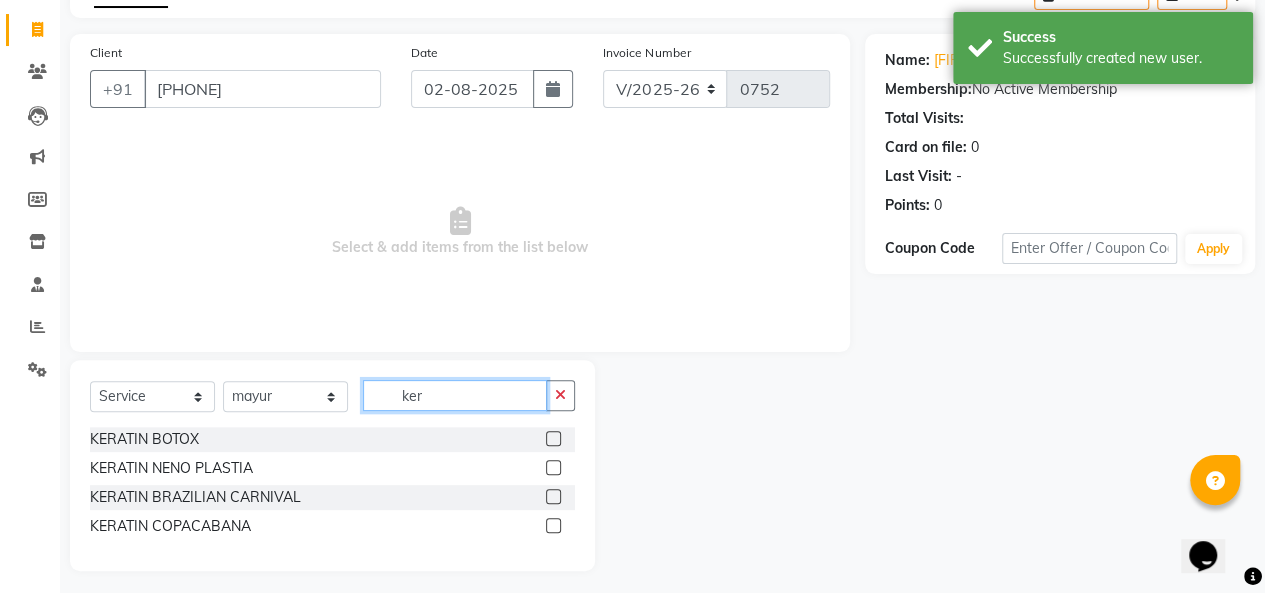 type on "ker" 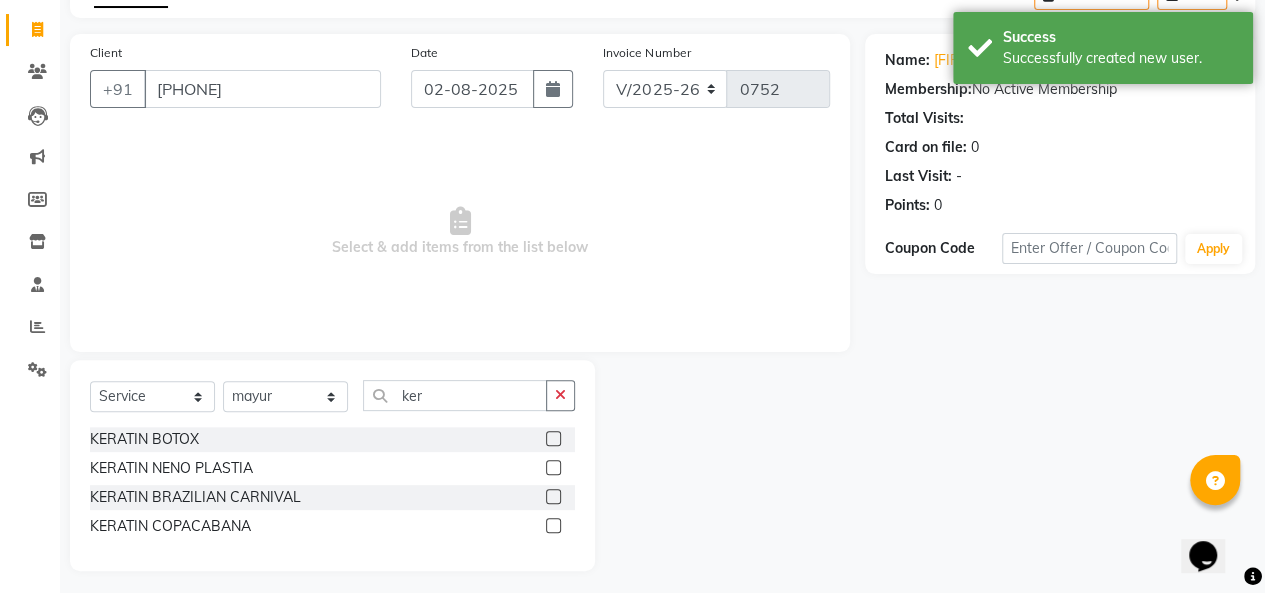 click 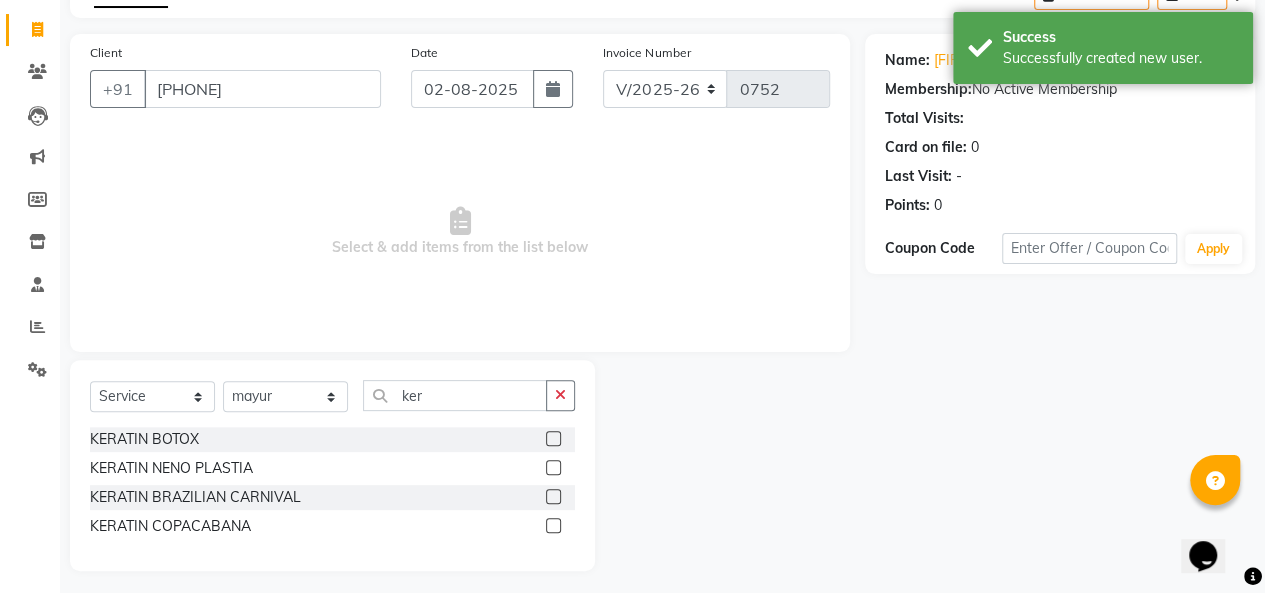 click 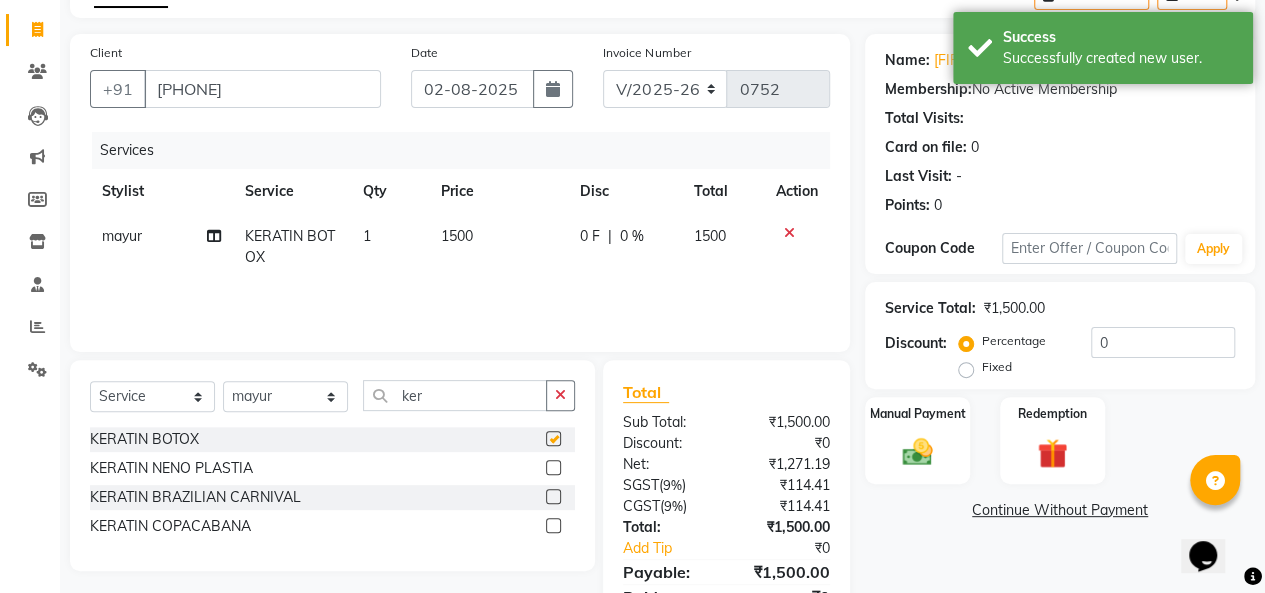 checkbox on "false" 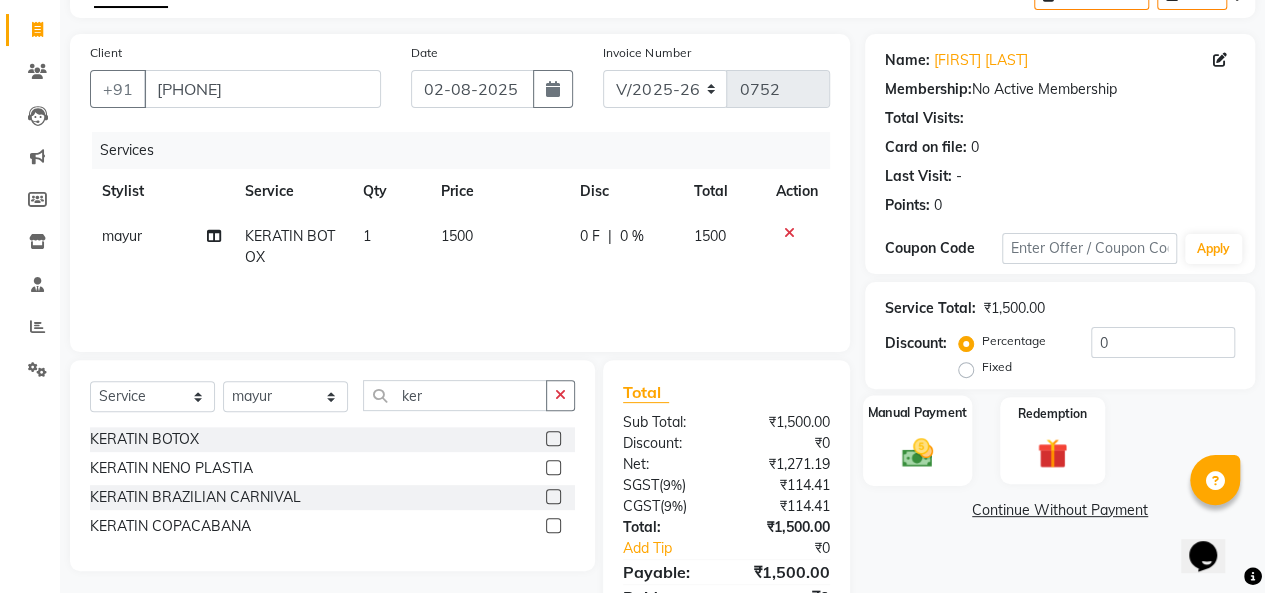click 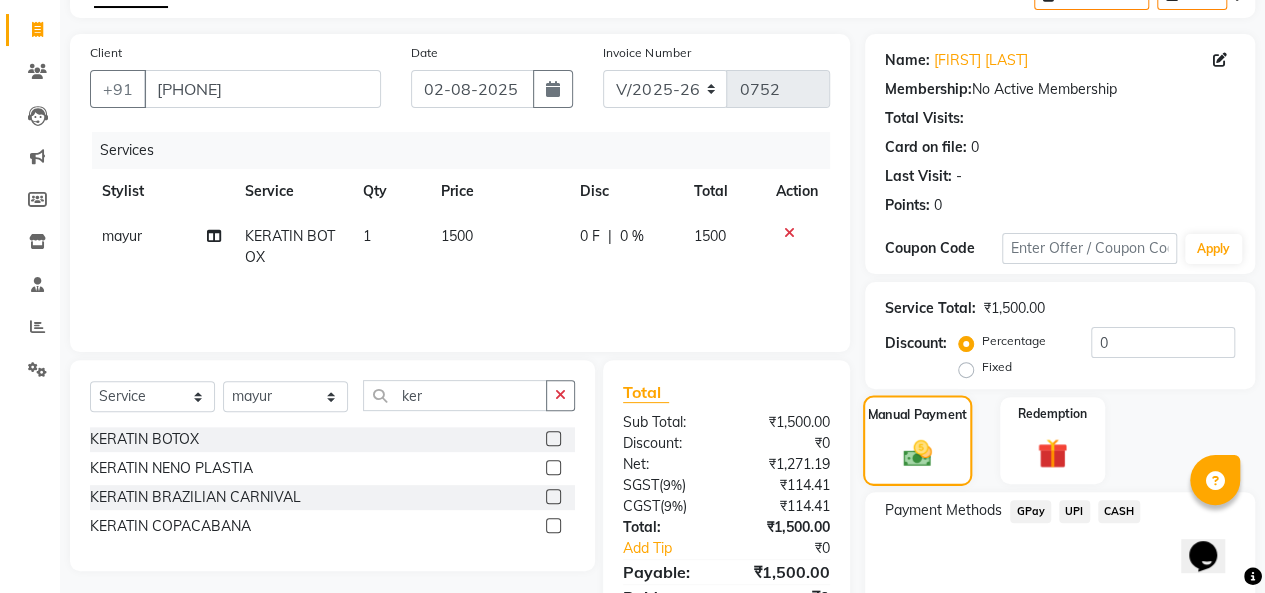 scroll, scrollTop: 205, scrollLeft: 0, axis: vertical 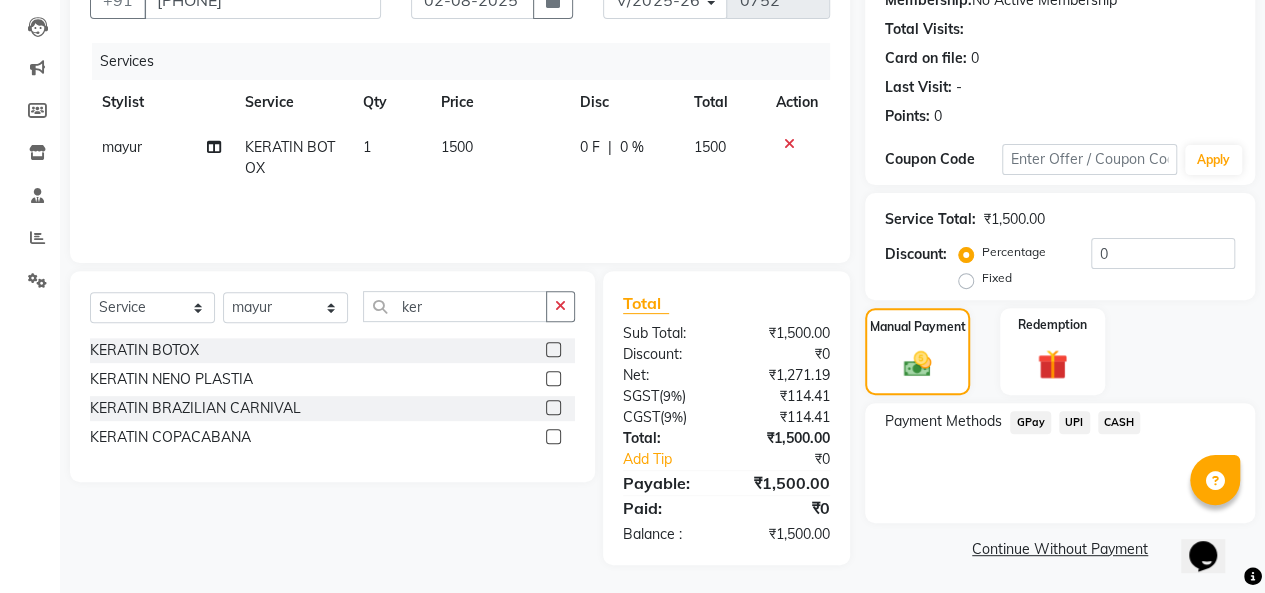 click on "CASH" 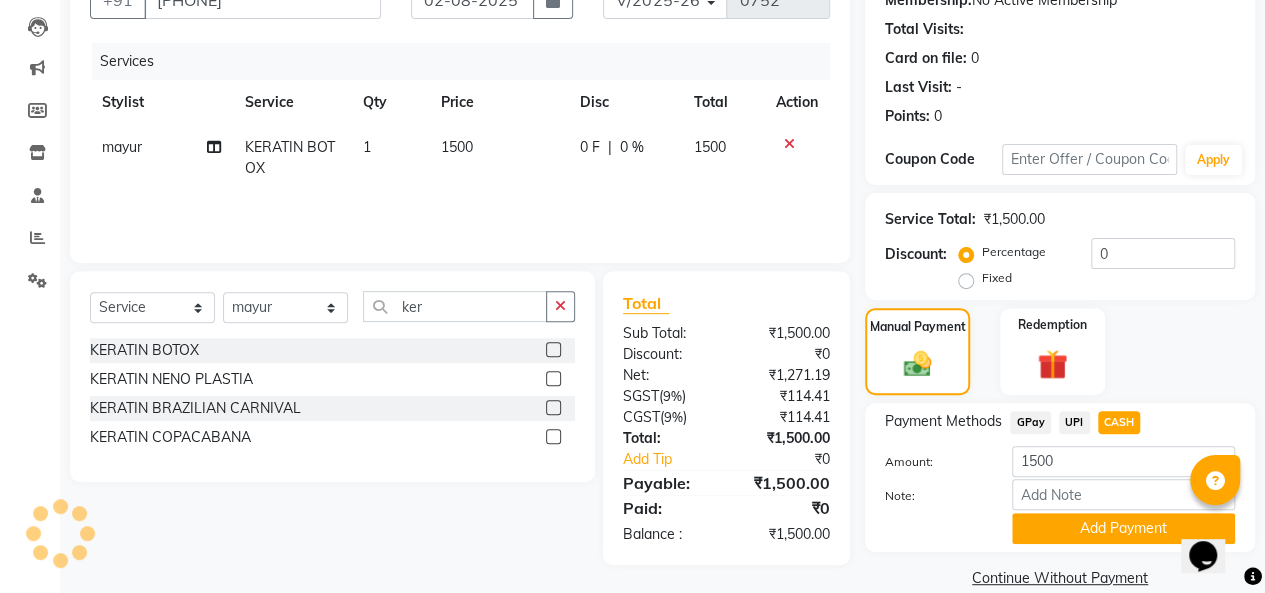 scroll, scrollTop: 234, scrollLeft: 0, axis: vertical 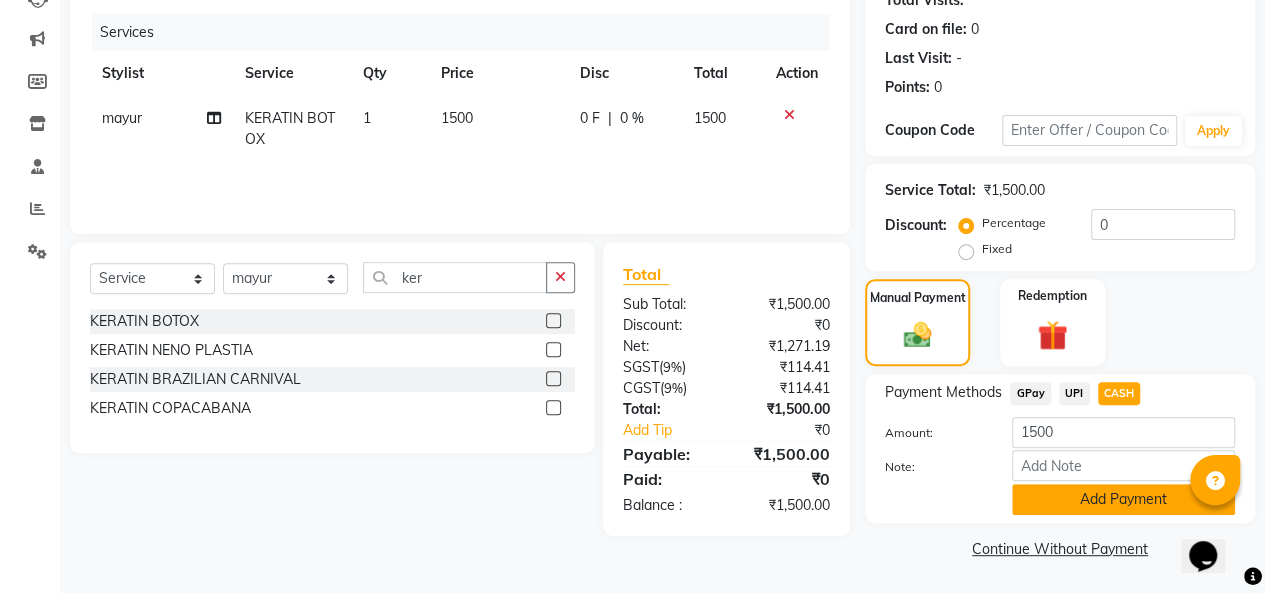 click on "Add Payment" 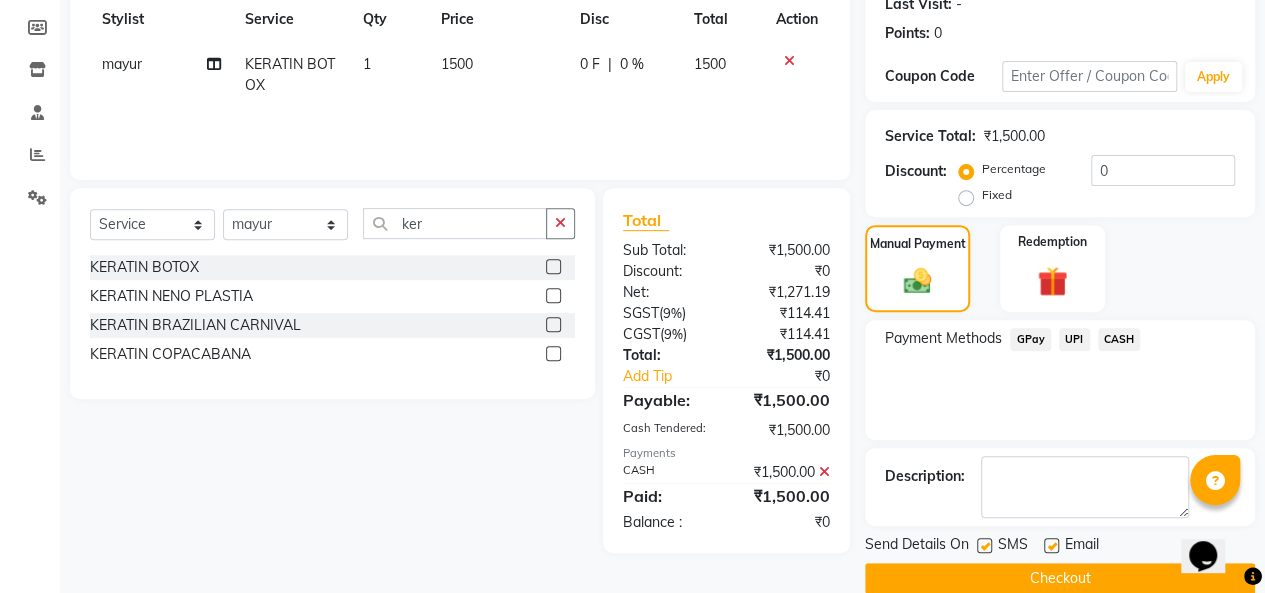 scroll, scrollTop: 316, scrollLeft: 0, axis: vertical 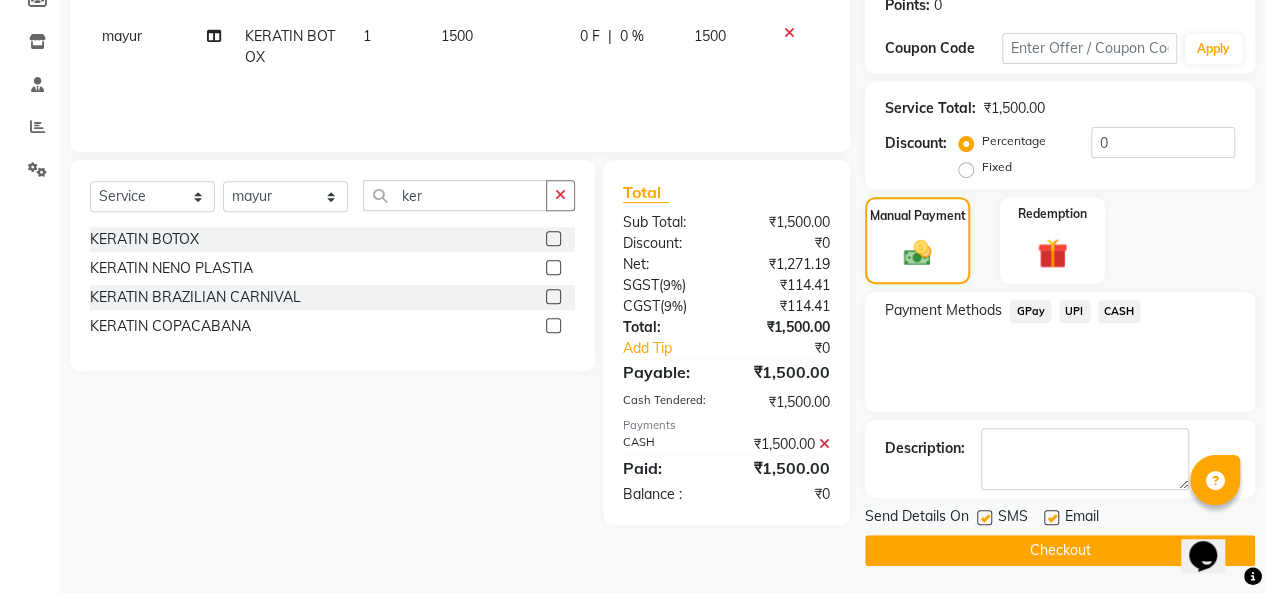 click 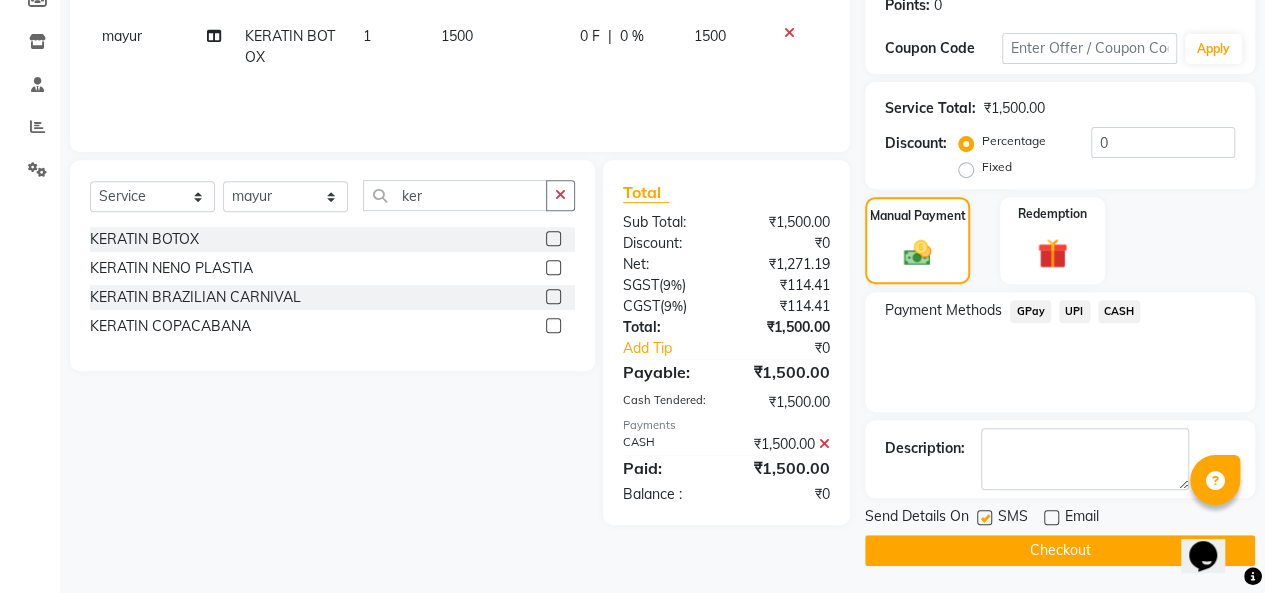 click on "Checkout" 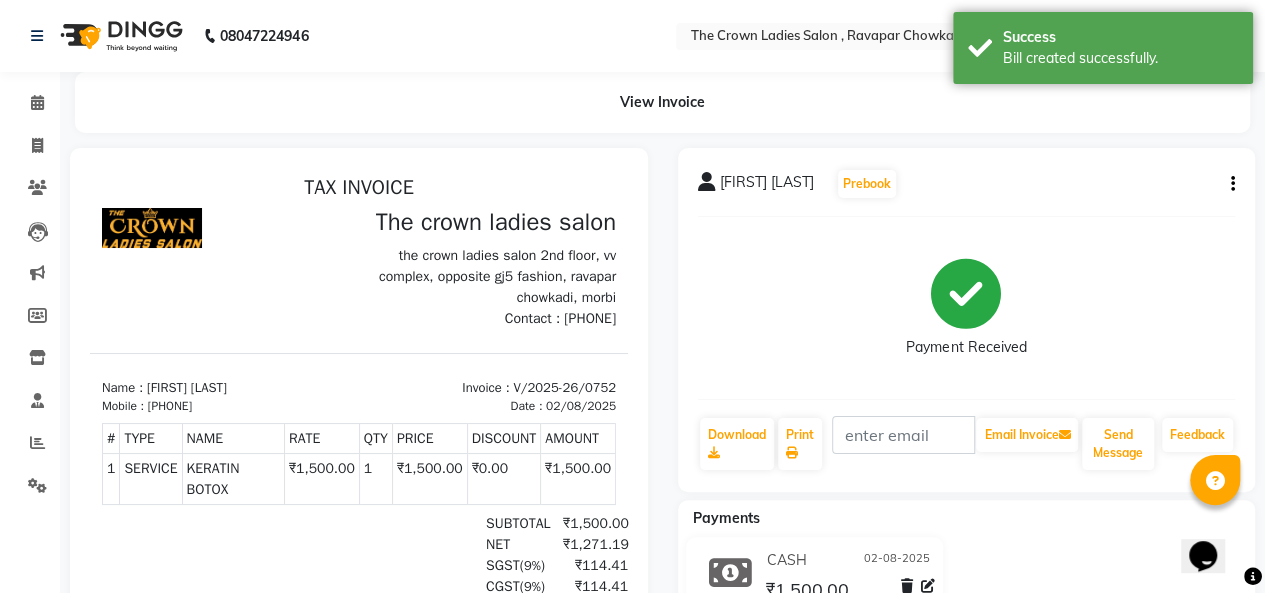 scroll, scrollTop: 0, scrollLeft: 0, axis: both 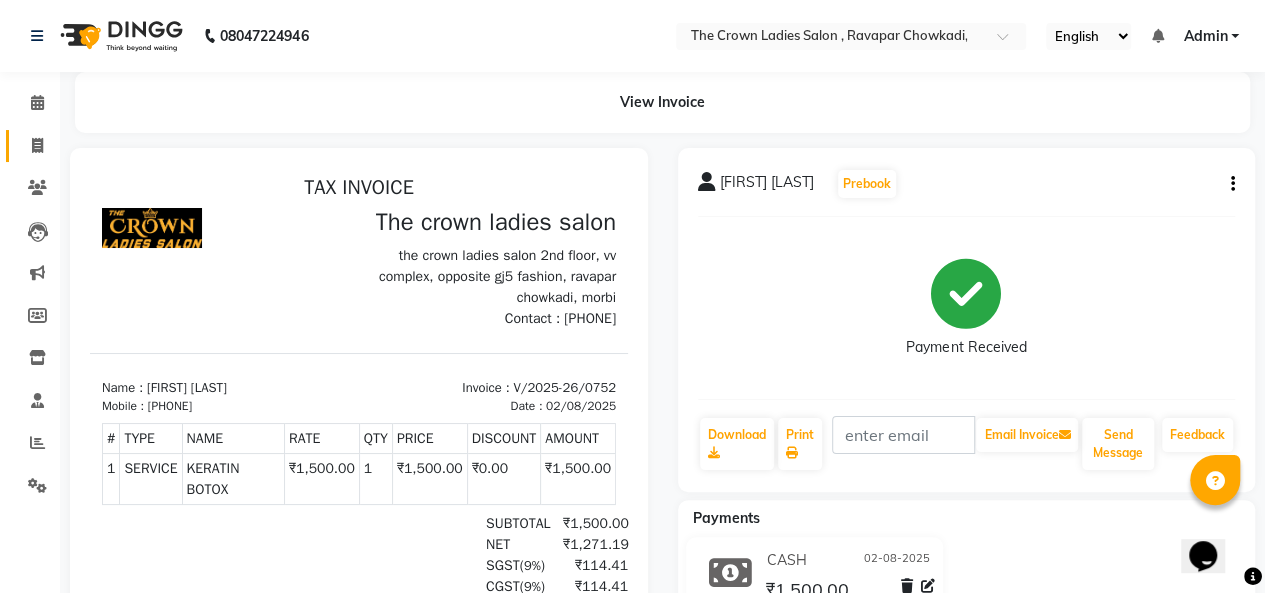 click 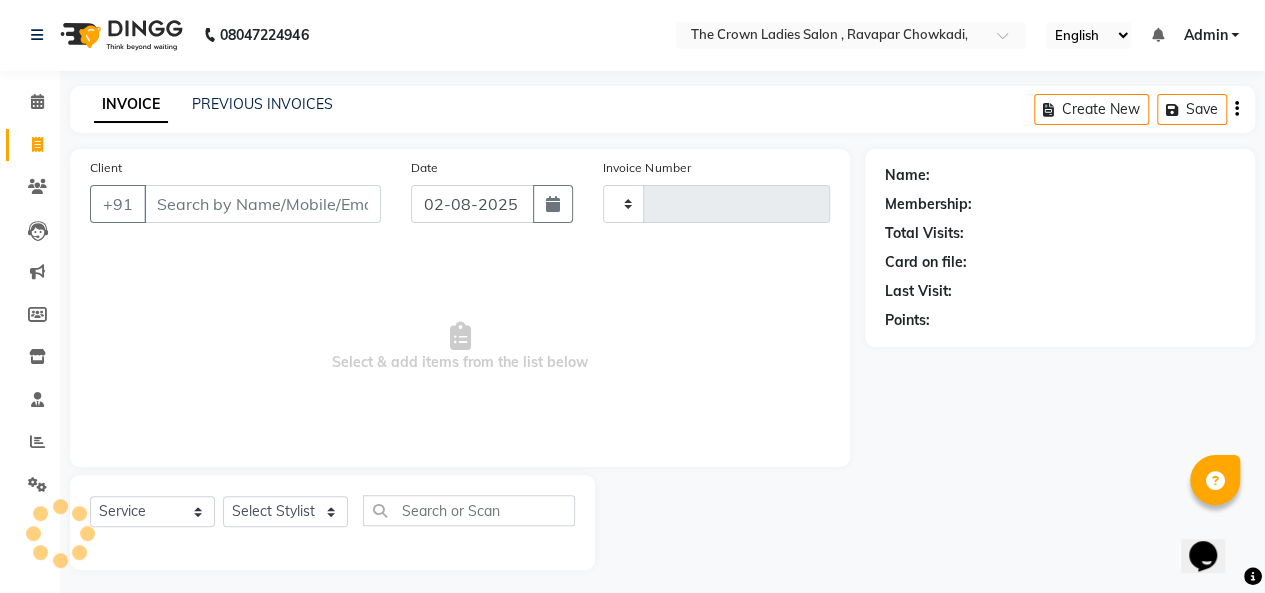 scroll, scrollTop: 7, scrollLeft: 0, axis: vertical 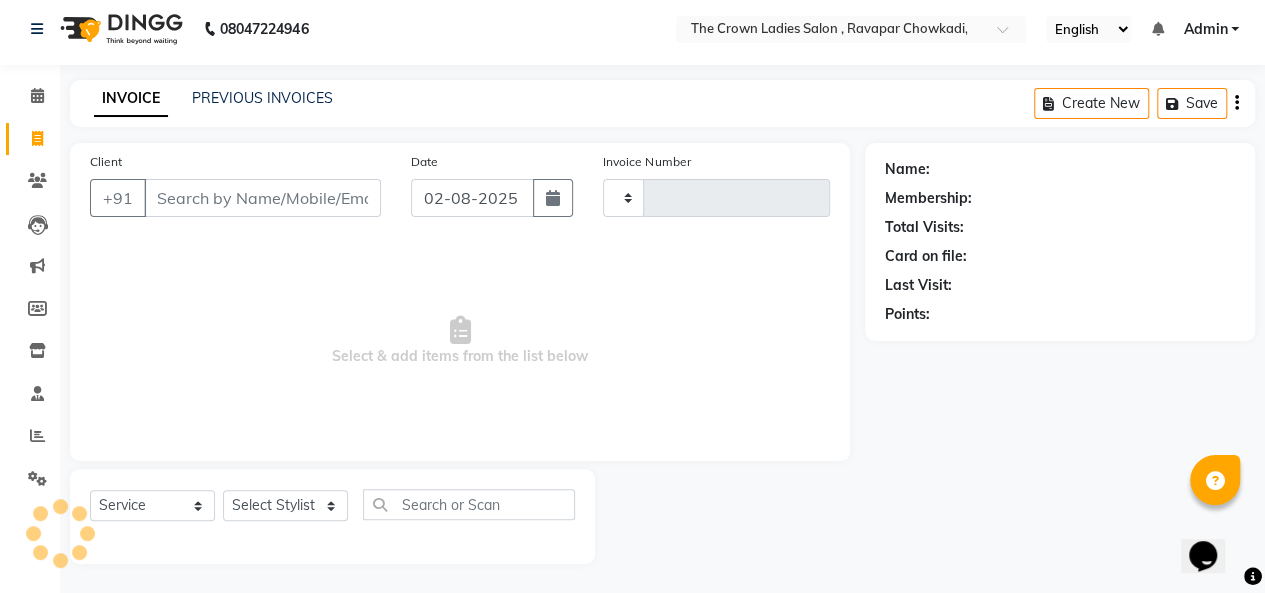 type on "0753" 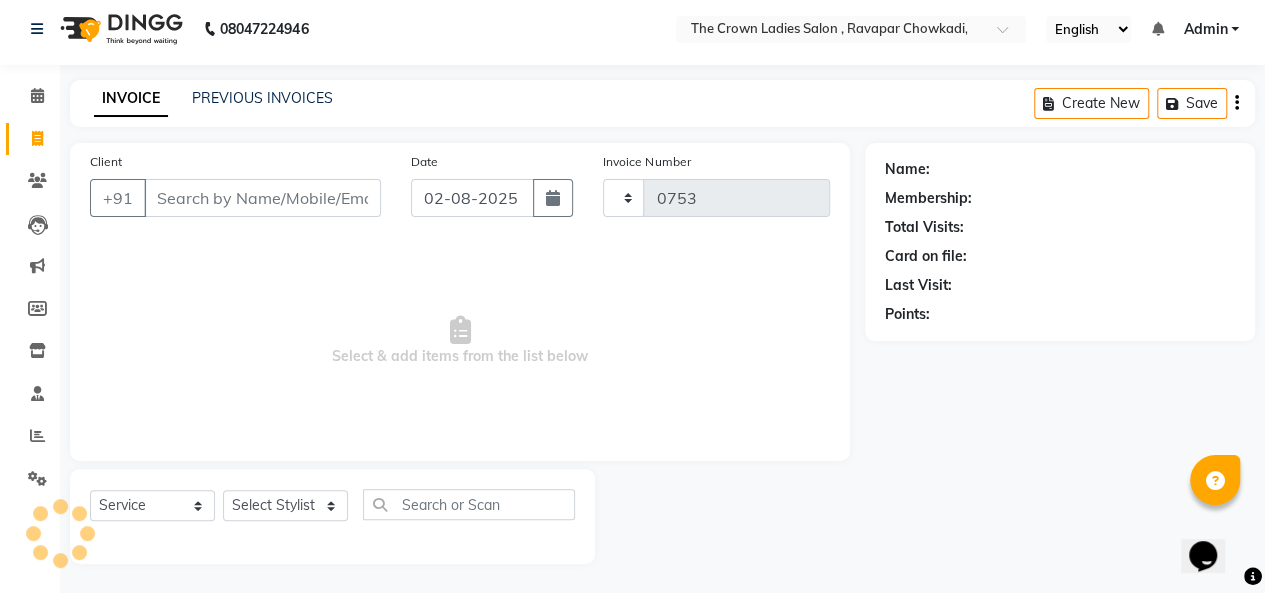 select on "7627" 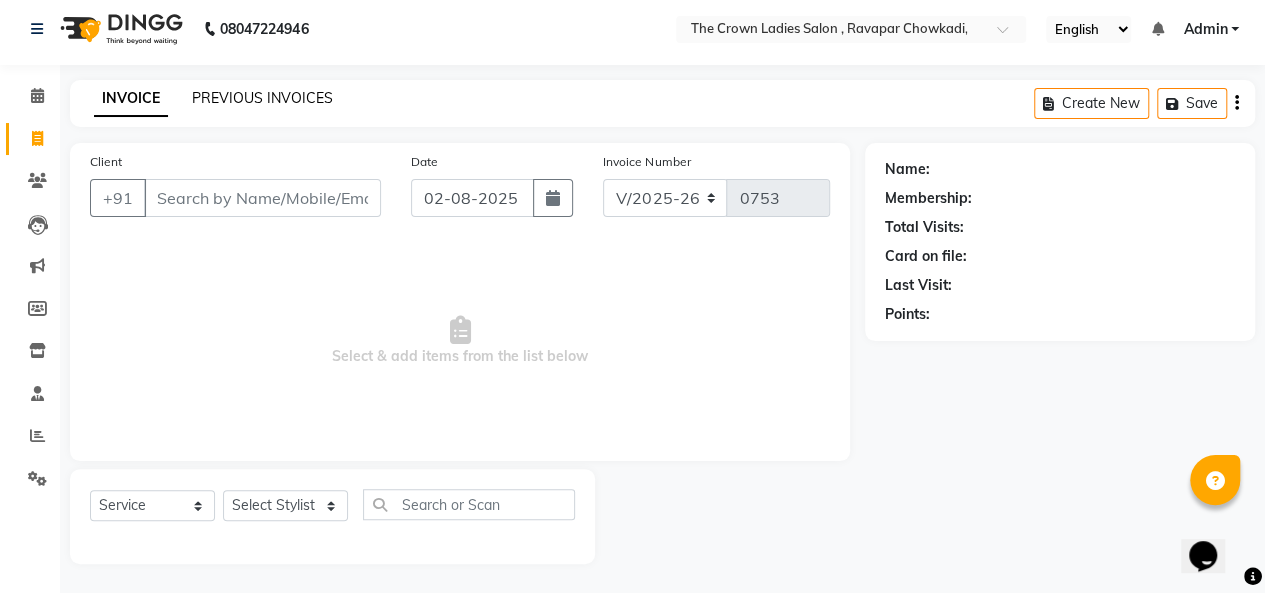 click on "PREVIOUS INVOICES" 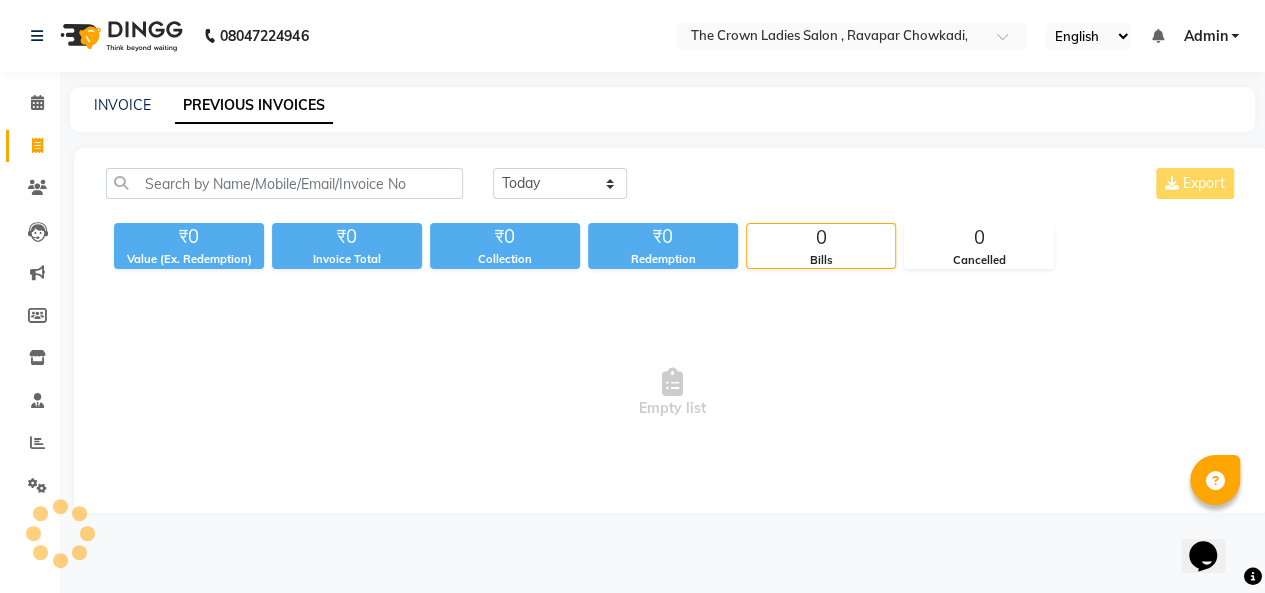 scroll, scrollTop: 0, scrollLeft: 0, axis: both 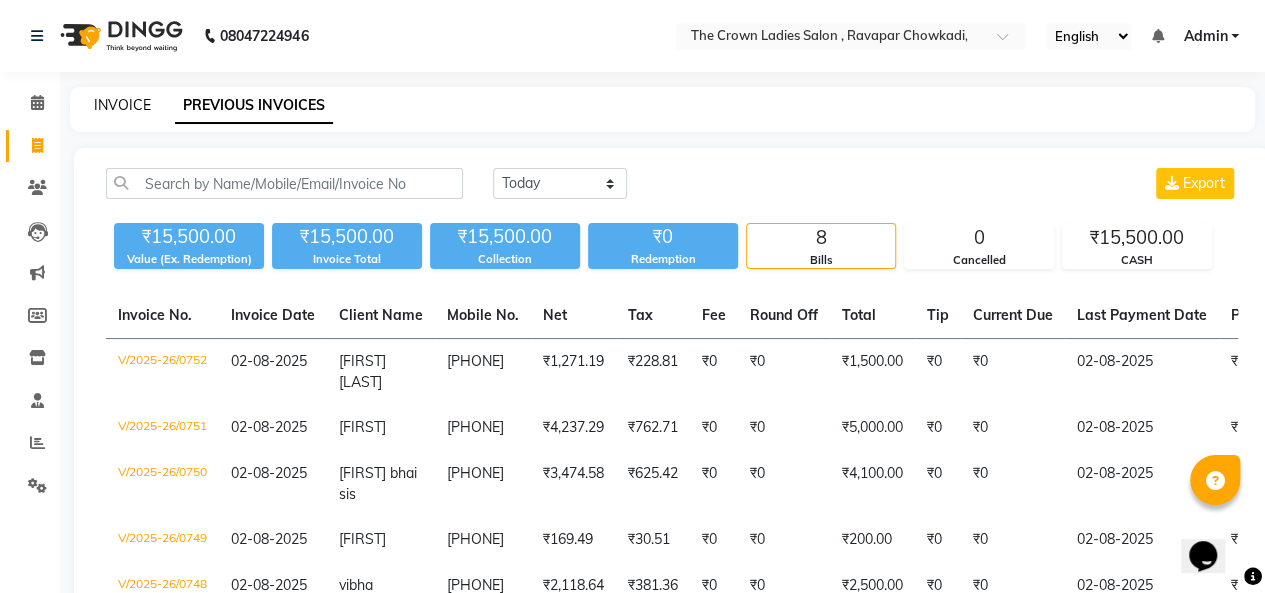 click on "INVOICE" 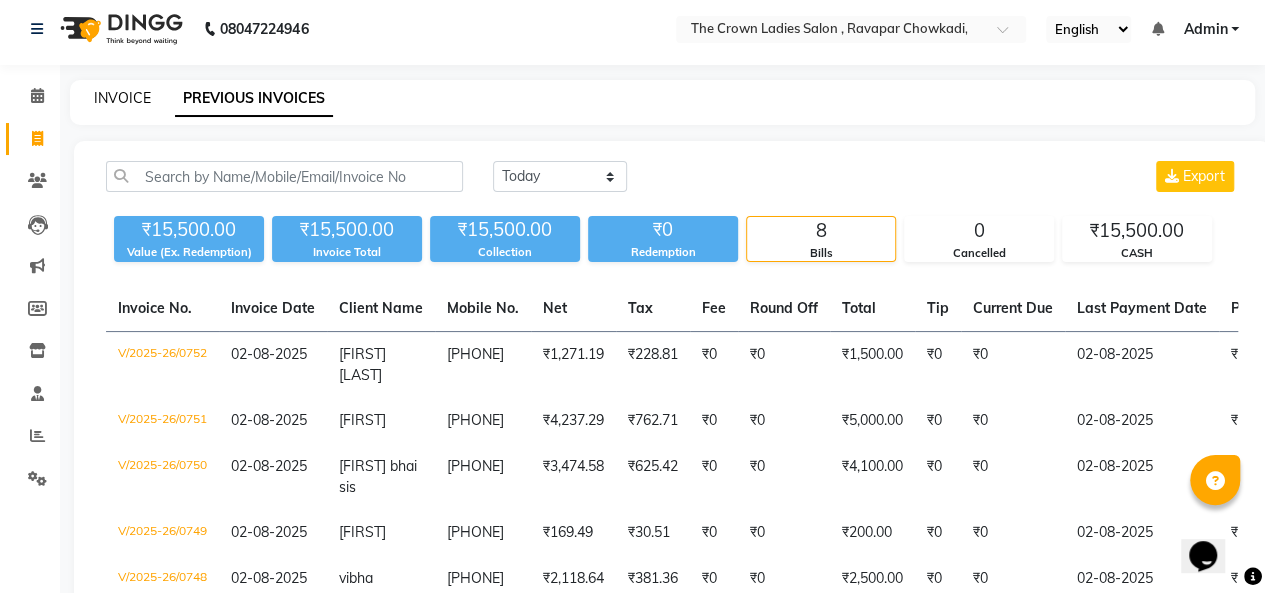 select on "service" 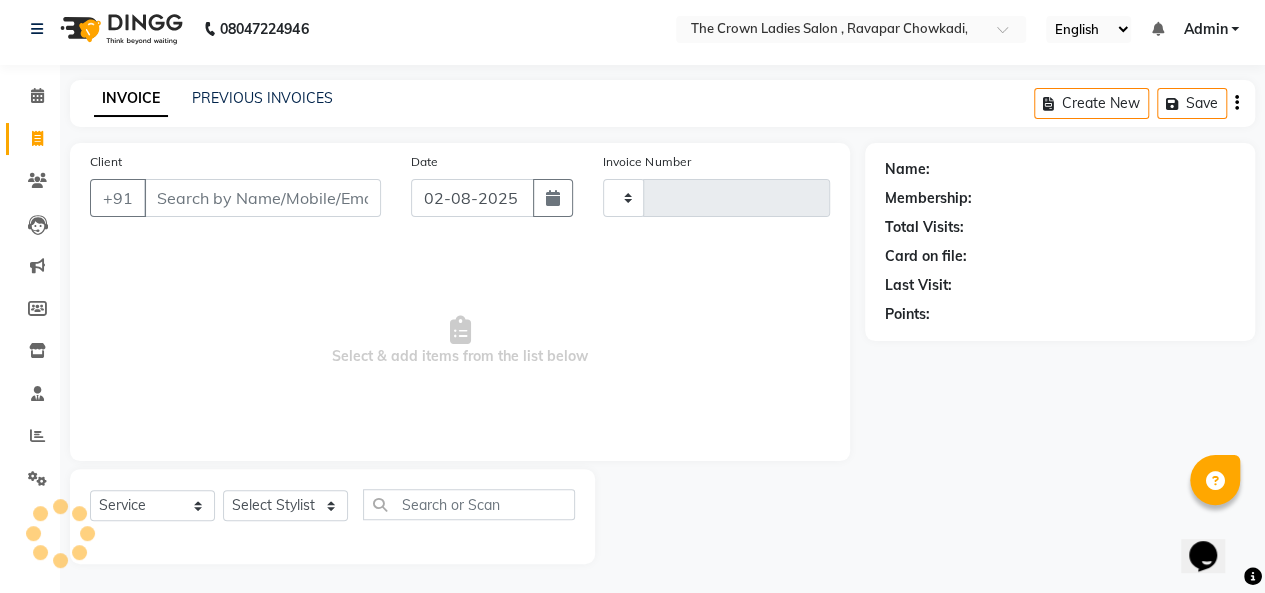 type on "0753" 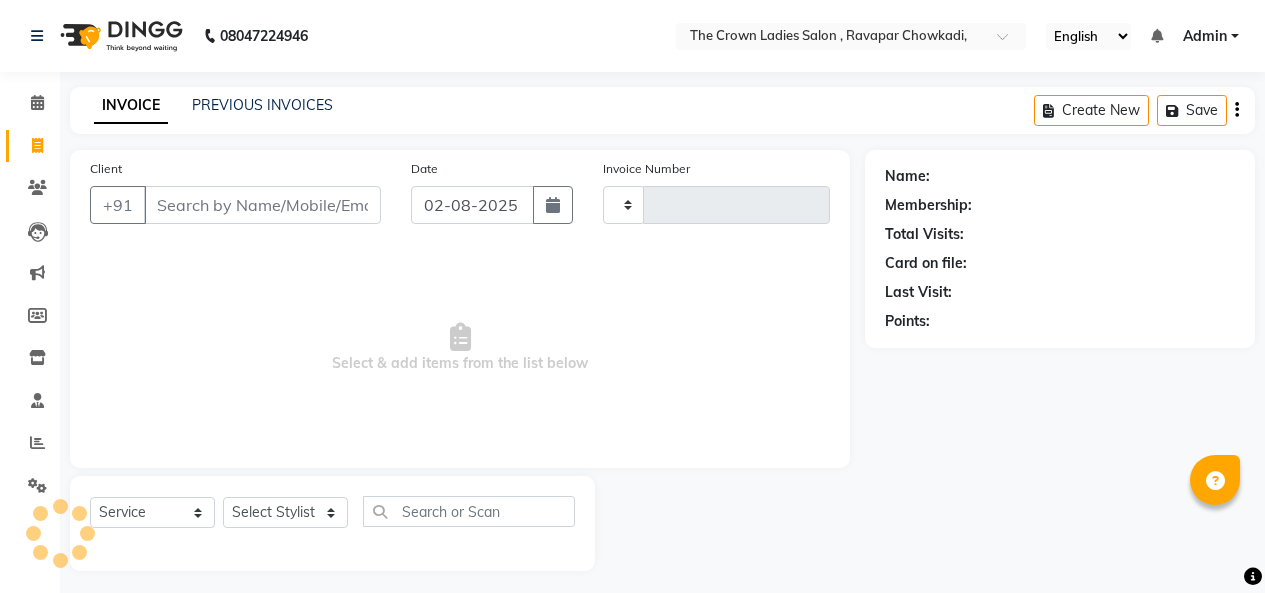 select on "service" 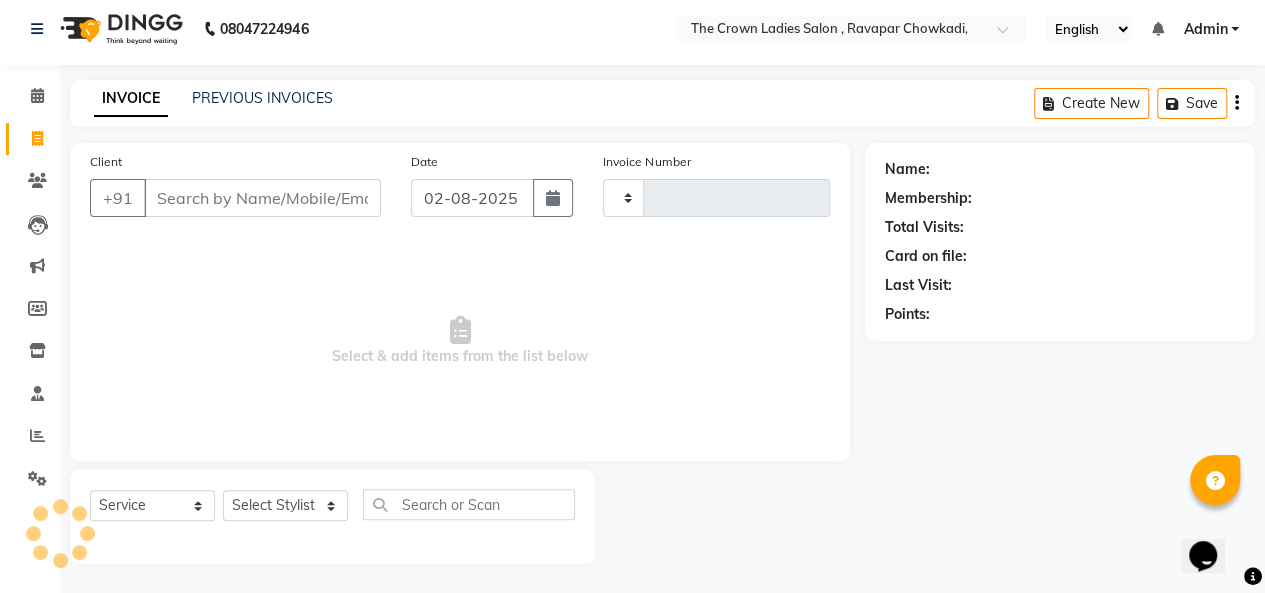 scroll, scrollTop: 7, scrollLeft: 0, axis: vertical 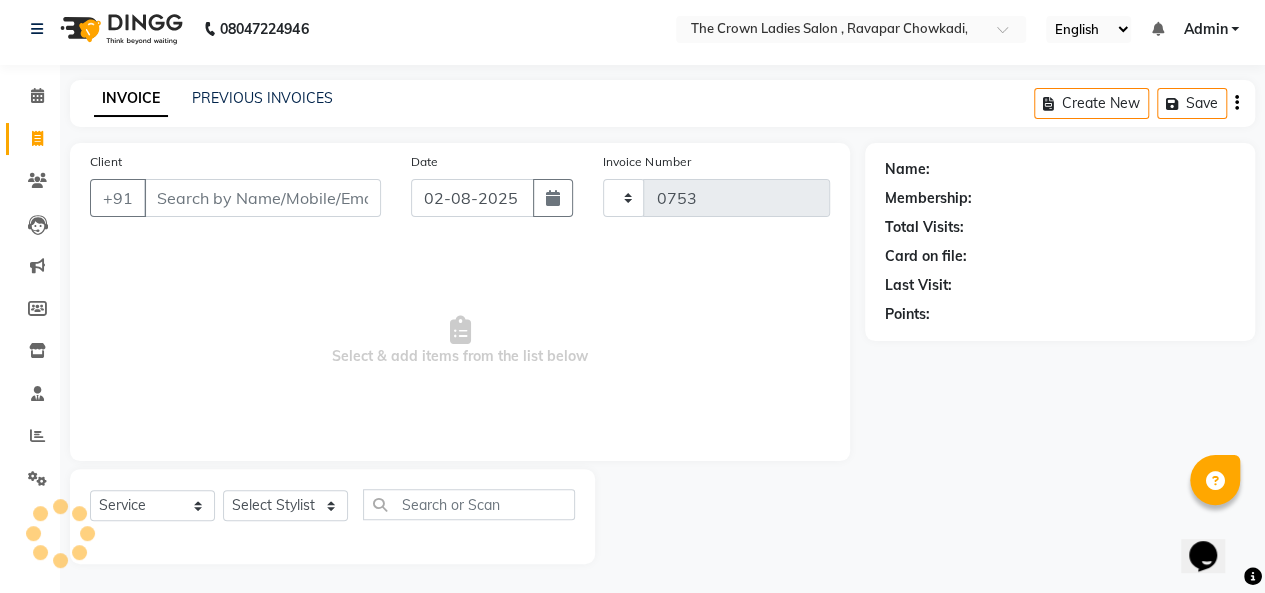 select on "7627" 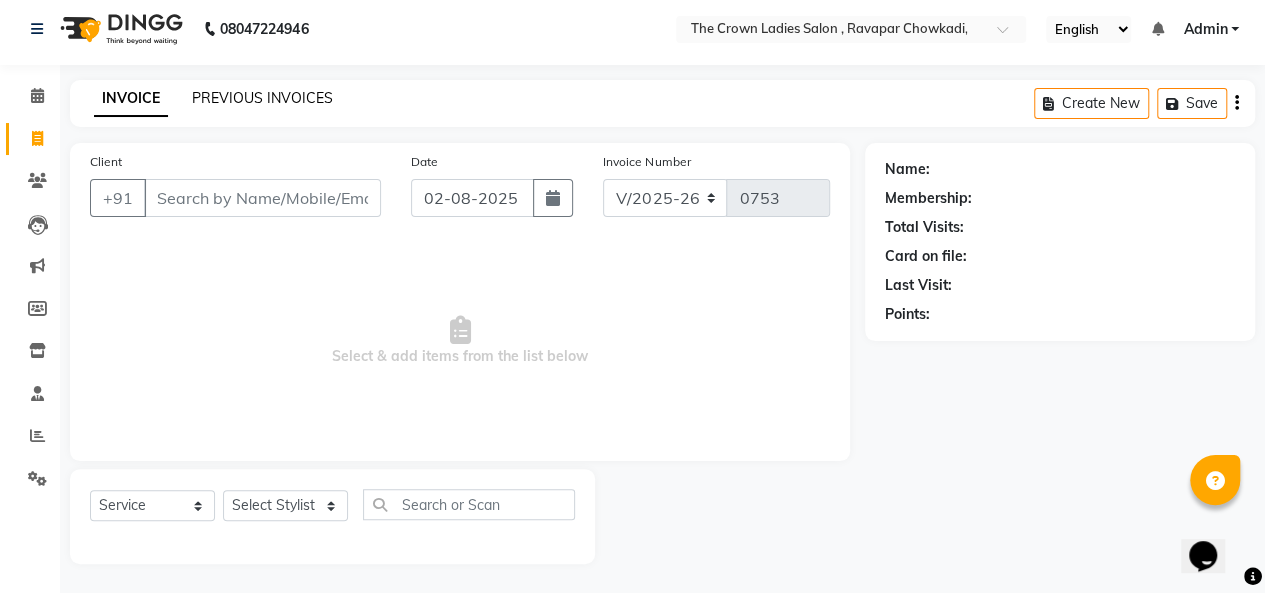 click on "PREVIOUS INVOICES" 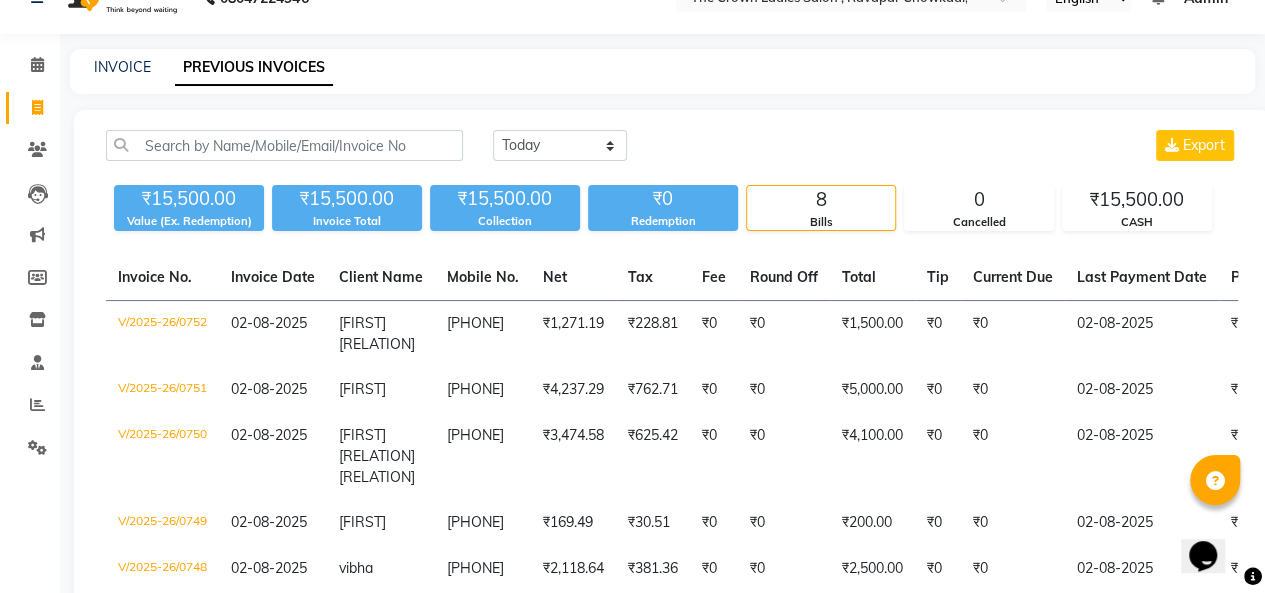 scroll, scrollTop: 0, scrollLeft: 0, axis: both 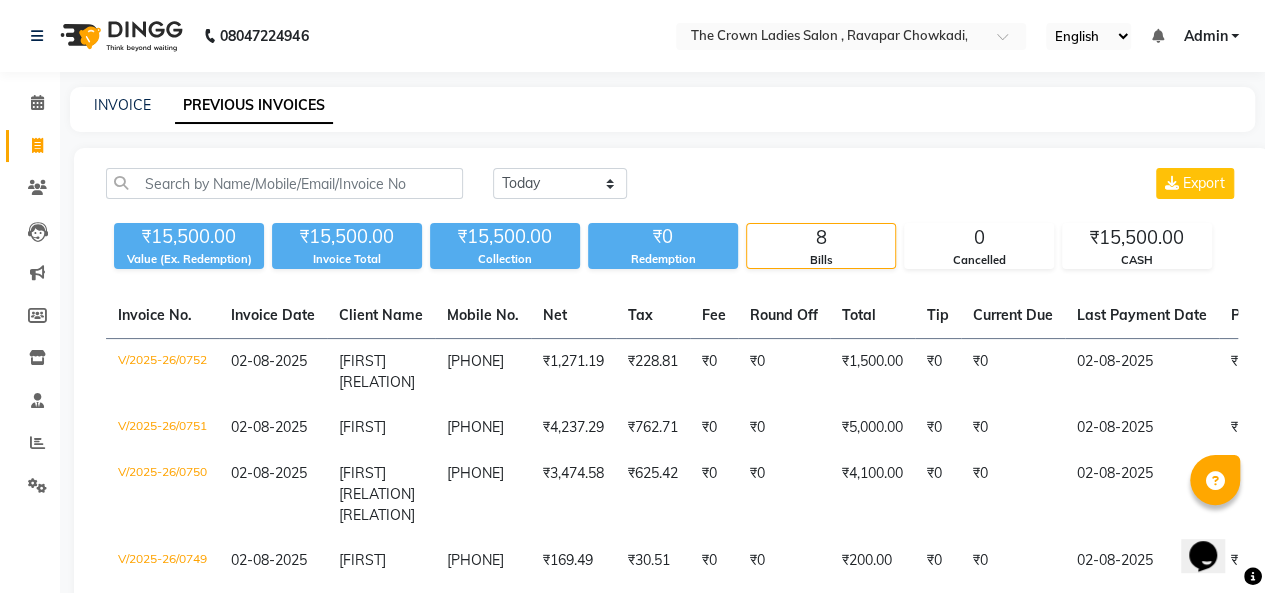click on "INVOICE PREVIOUS INVOICES" 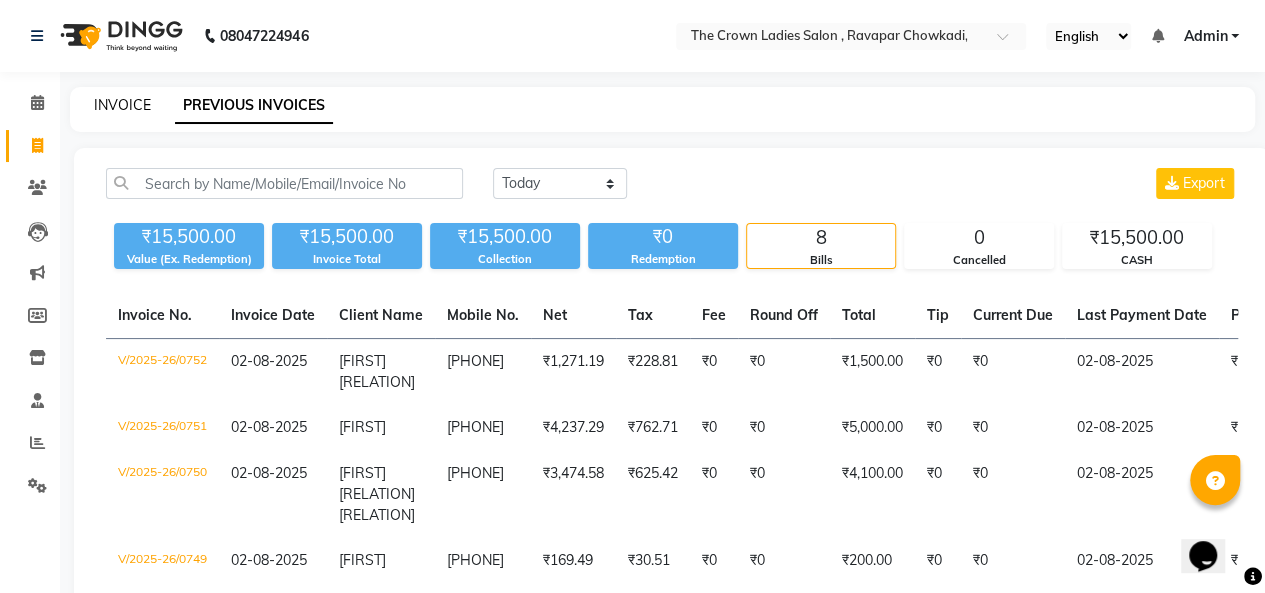 click on "INVOICE" 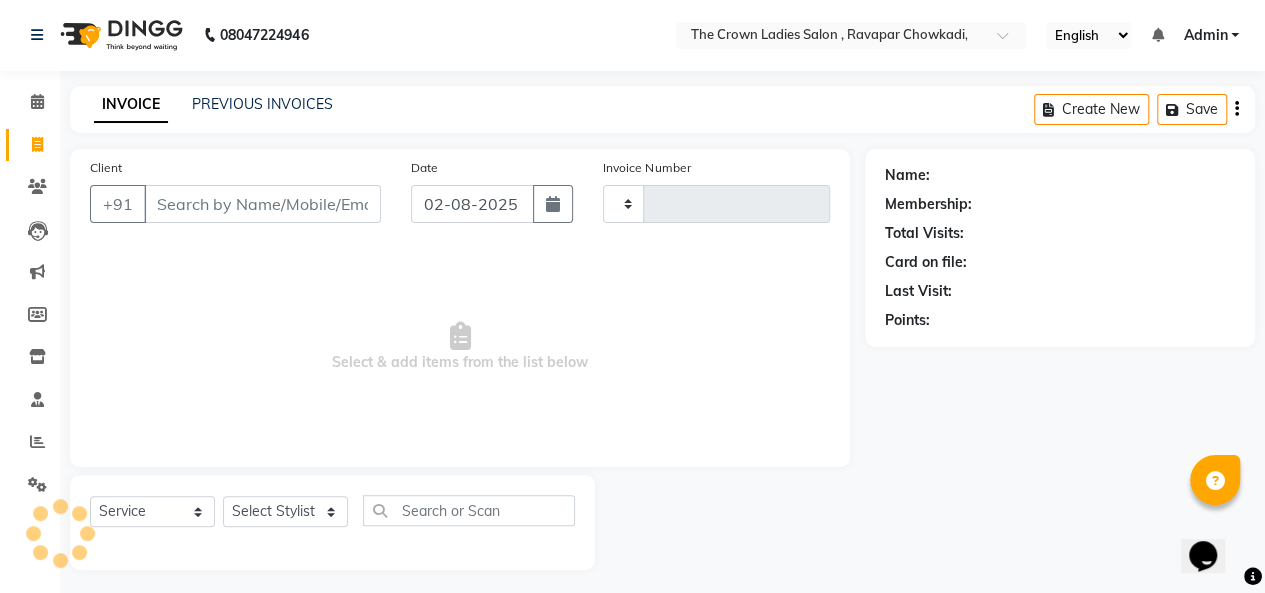 scroll, scrollTop: 7, scrollLeft: 0, axis: vertical 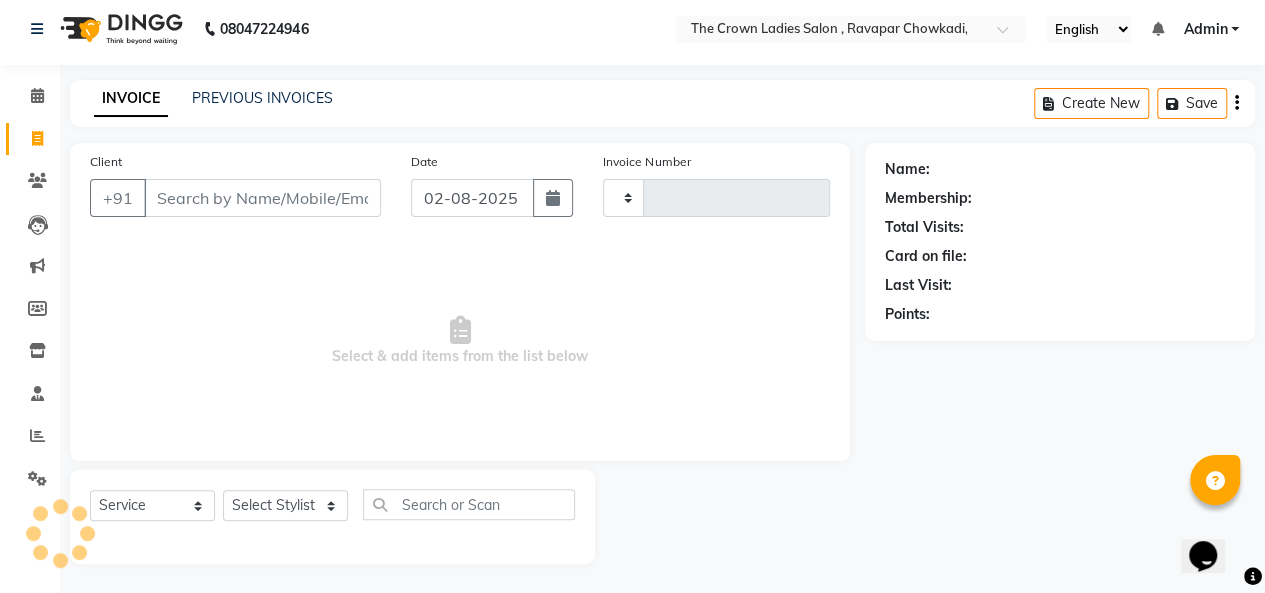 type on "0753" 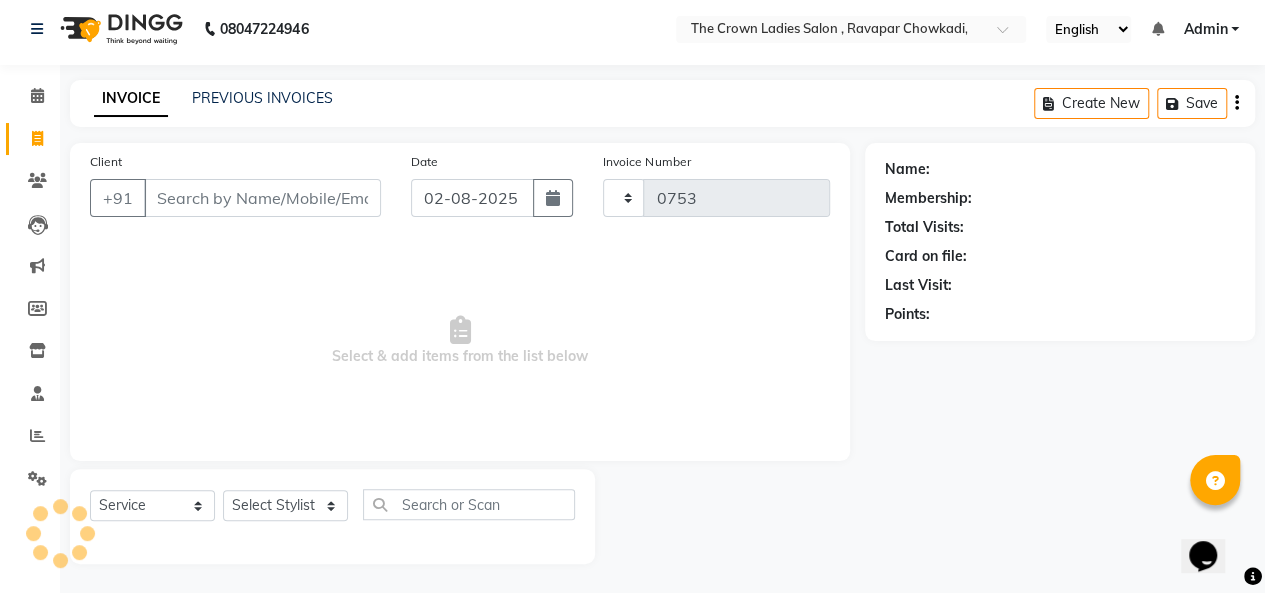 select on "7627" 